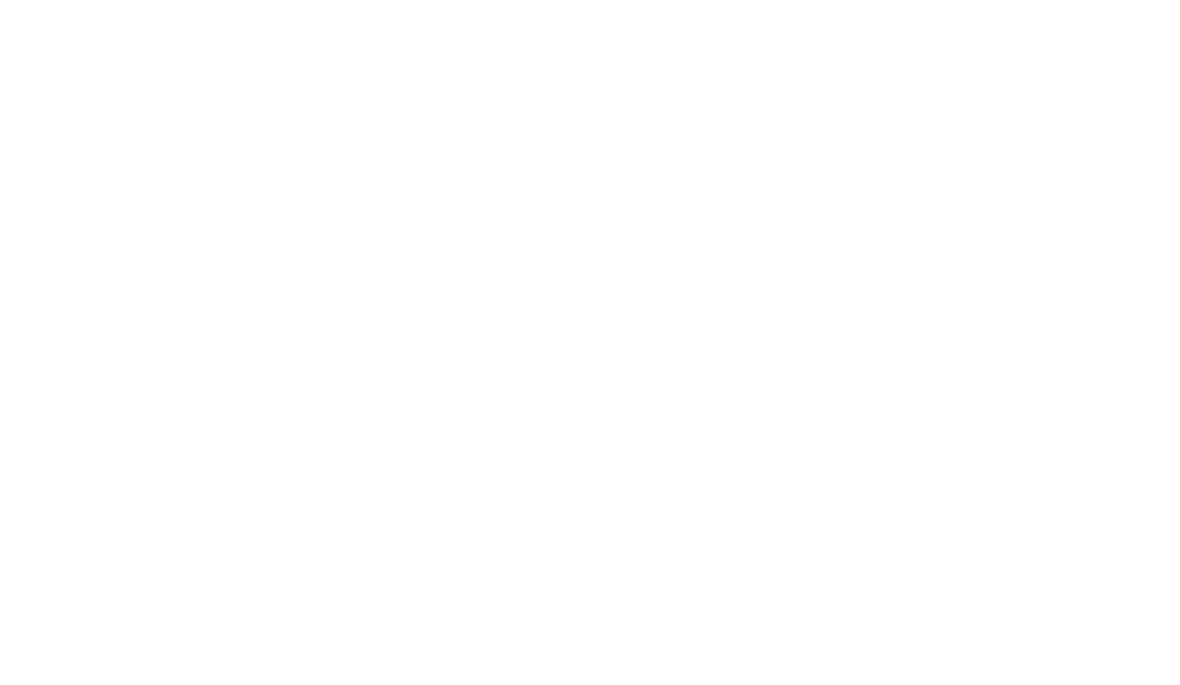 scroll, scrollTop: 0, scrollLeft: 0, axis: both 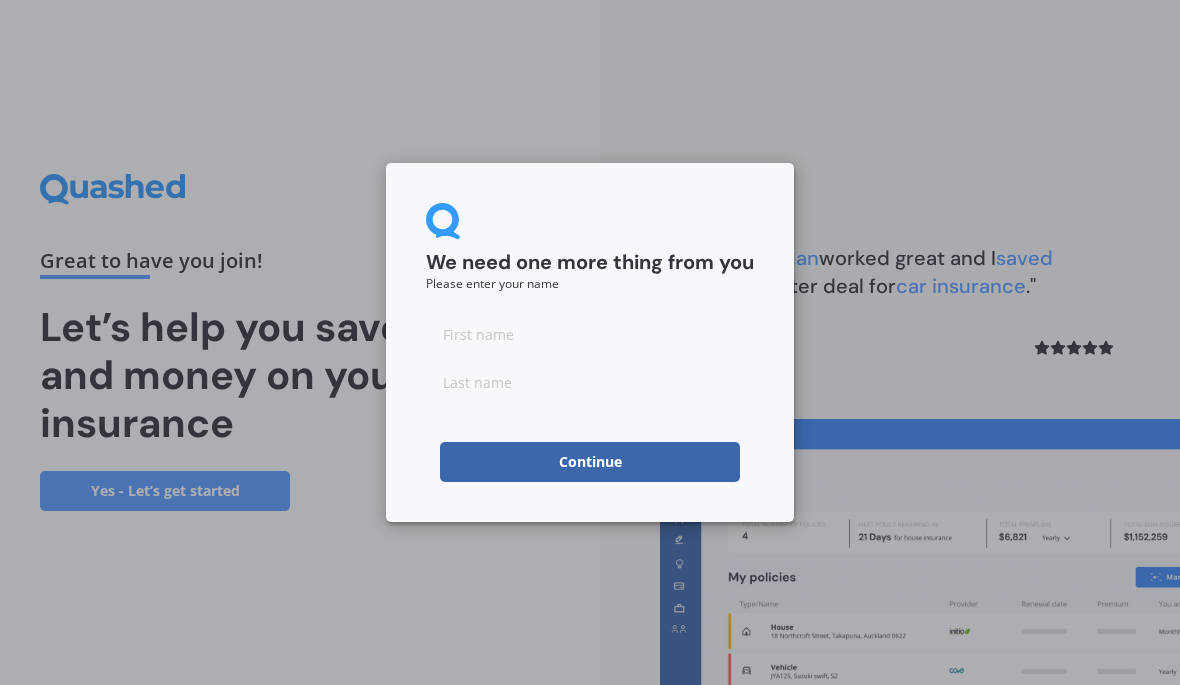 click at bounding box center (590, 334) 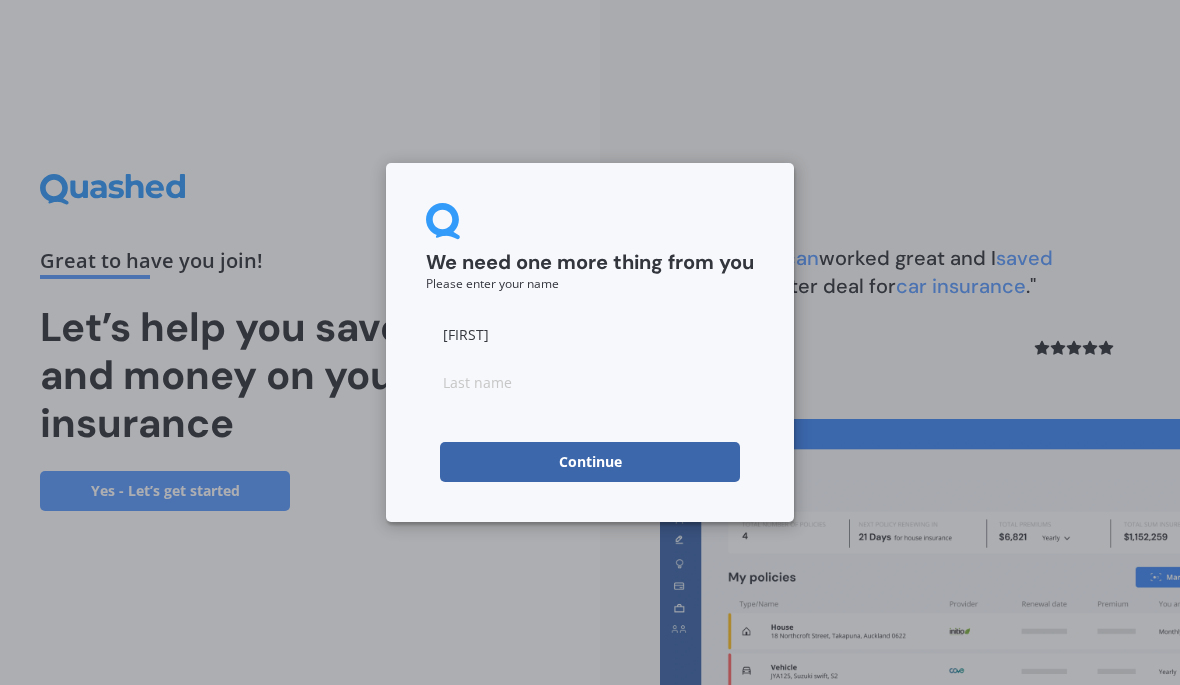 type on "[LAST]" 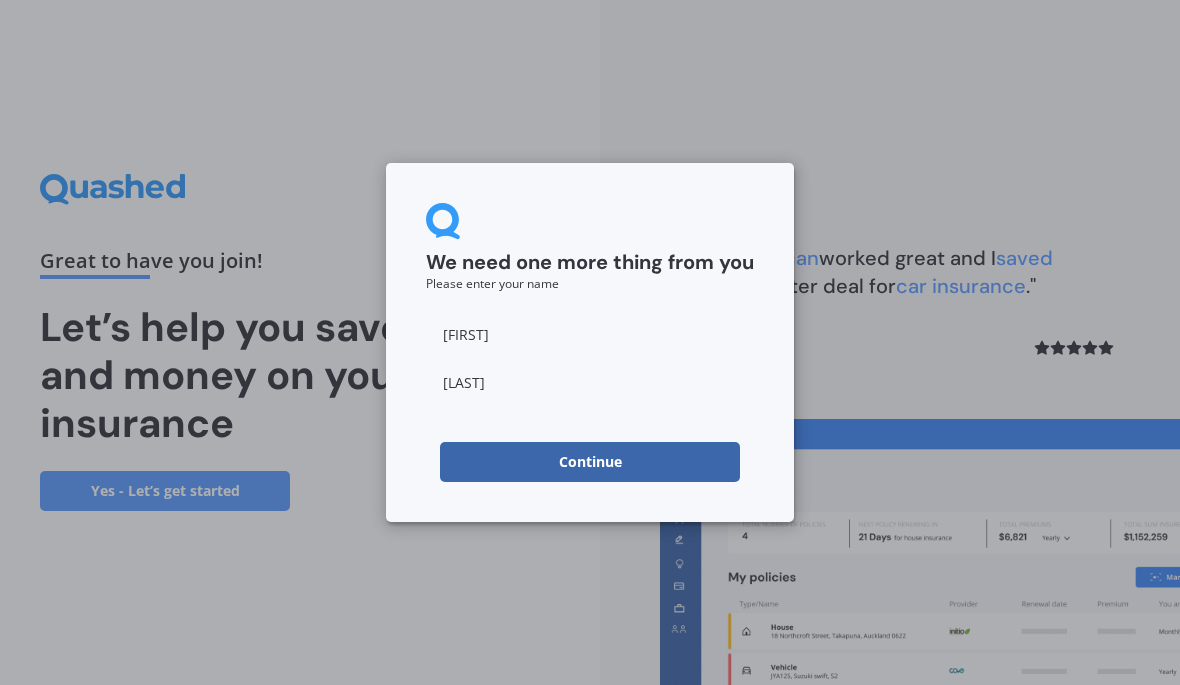 click on "Continue" at bounding box center (590, 462) 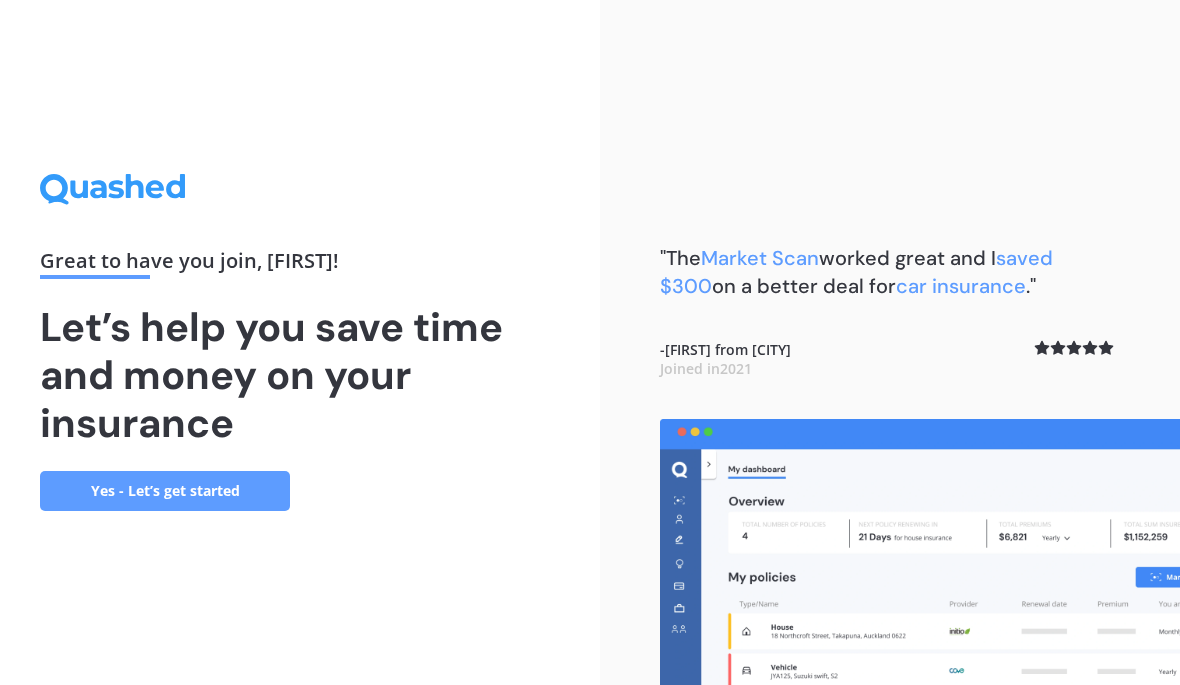 click on "Yes - Let’s get started" at bounding box center [165, 491] 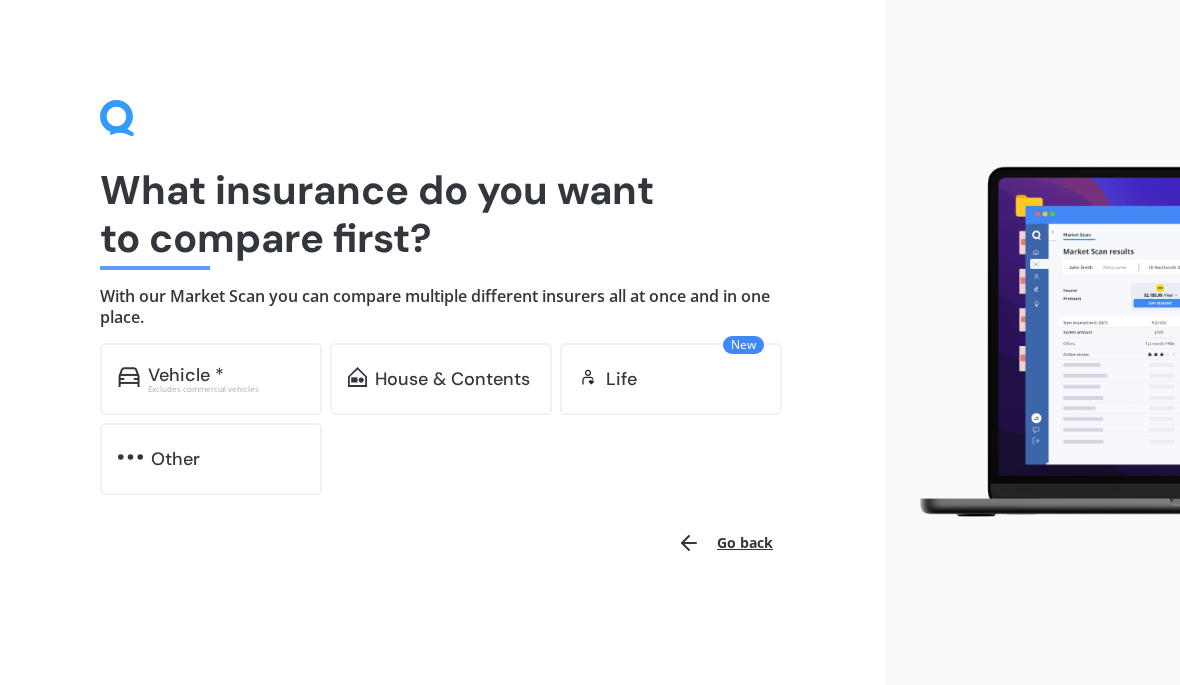 click on "Vehicle *" at bounding box center (186, 375) 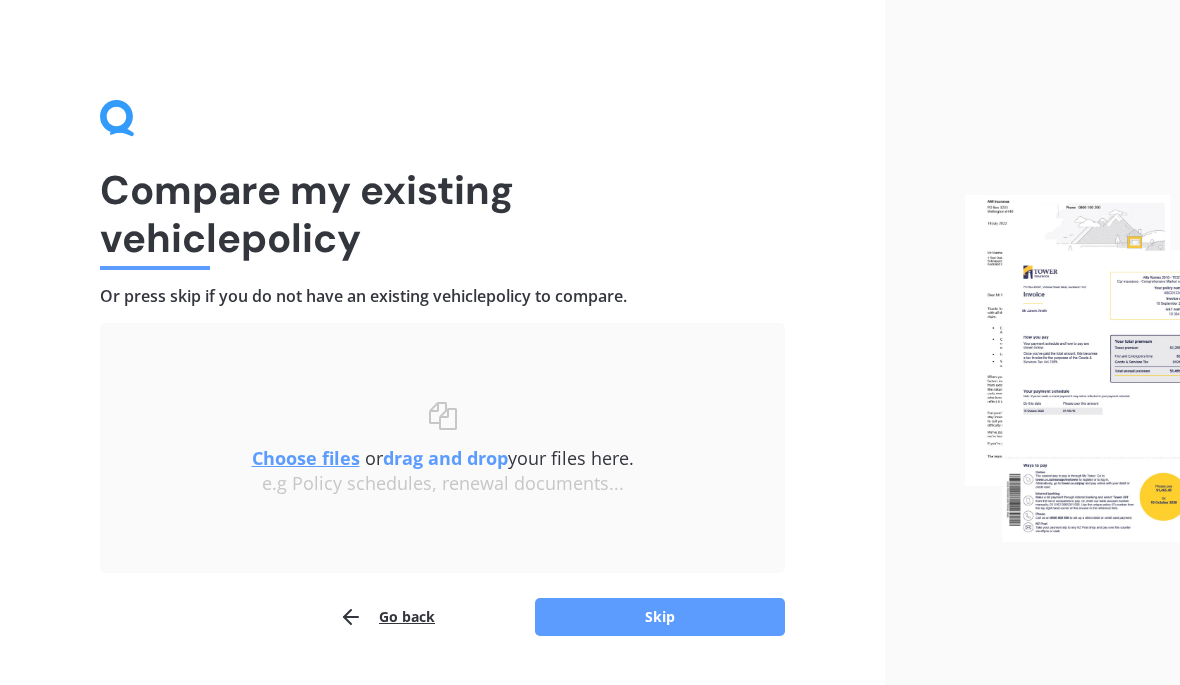 click on "Choose files" at bounding box center (306, 458) 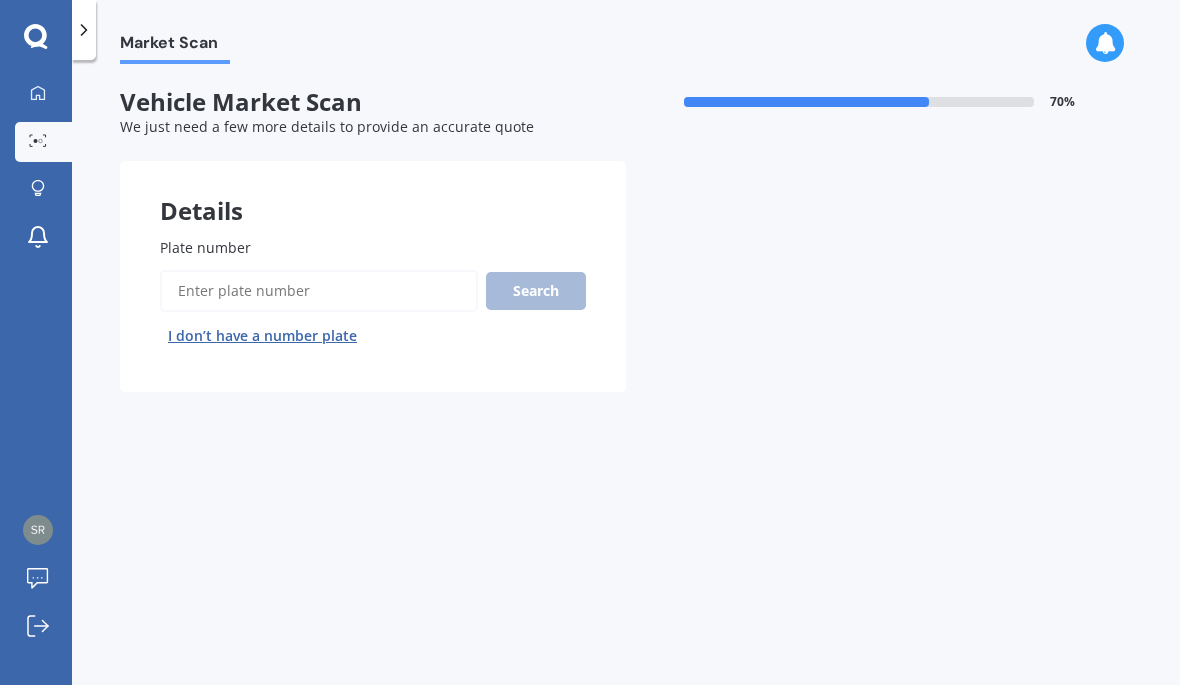 click on "Plate number" at bounding box center [205, 247] 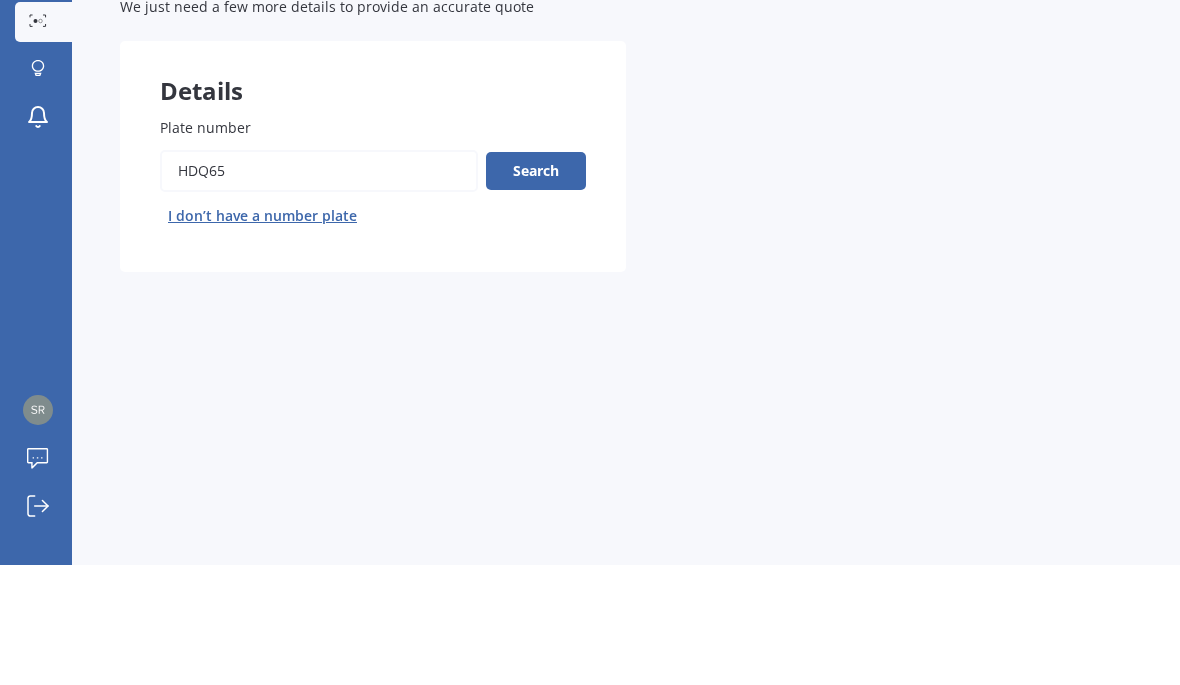 type on "HDQ65" 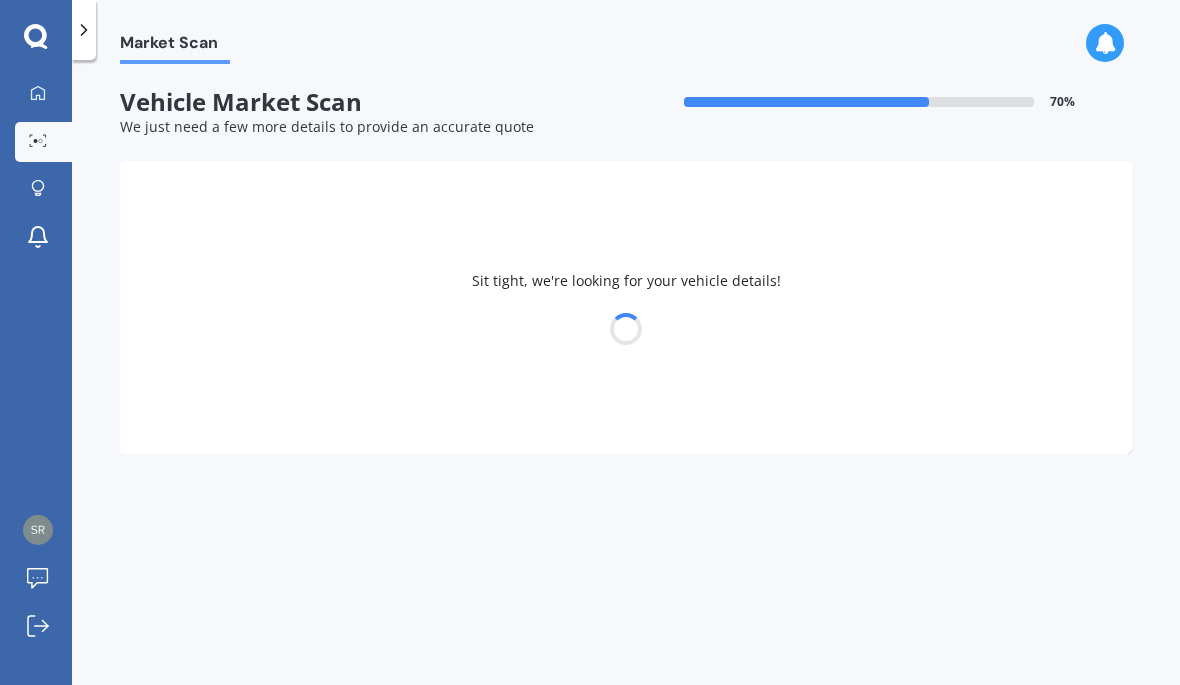 select on "TOYOTA" 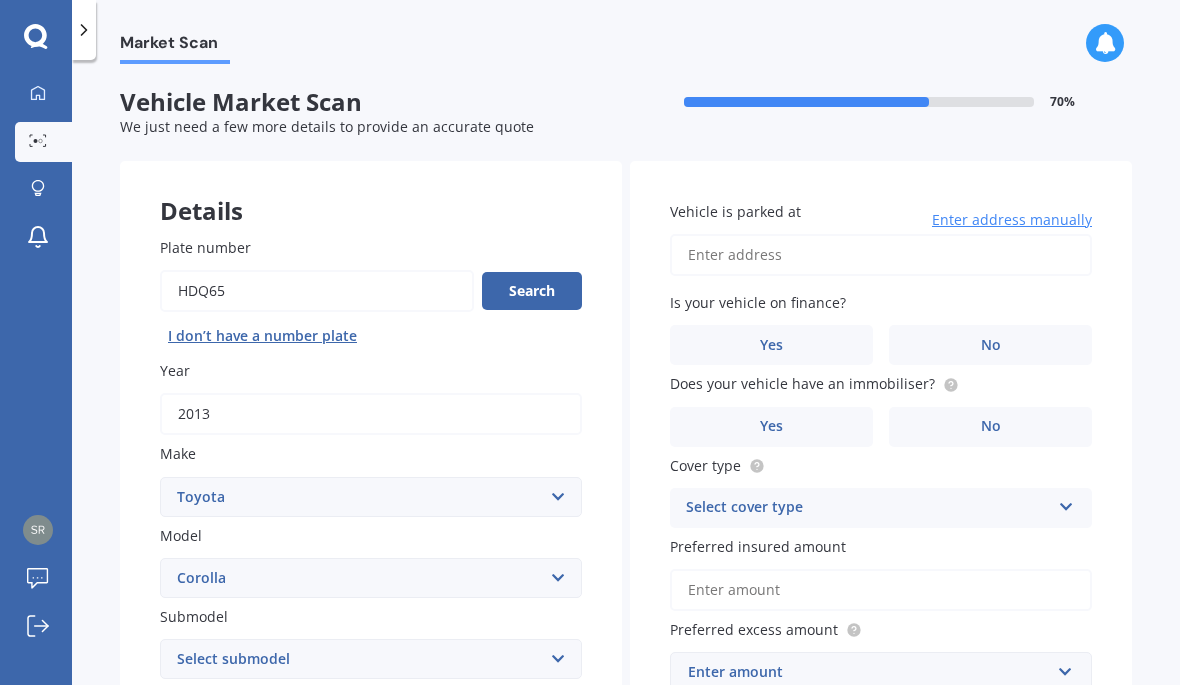 click on "Vehicle is parked at" at bounding box center [881, 255] 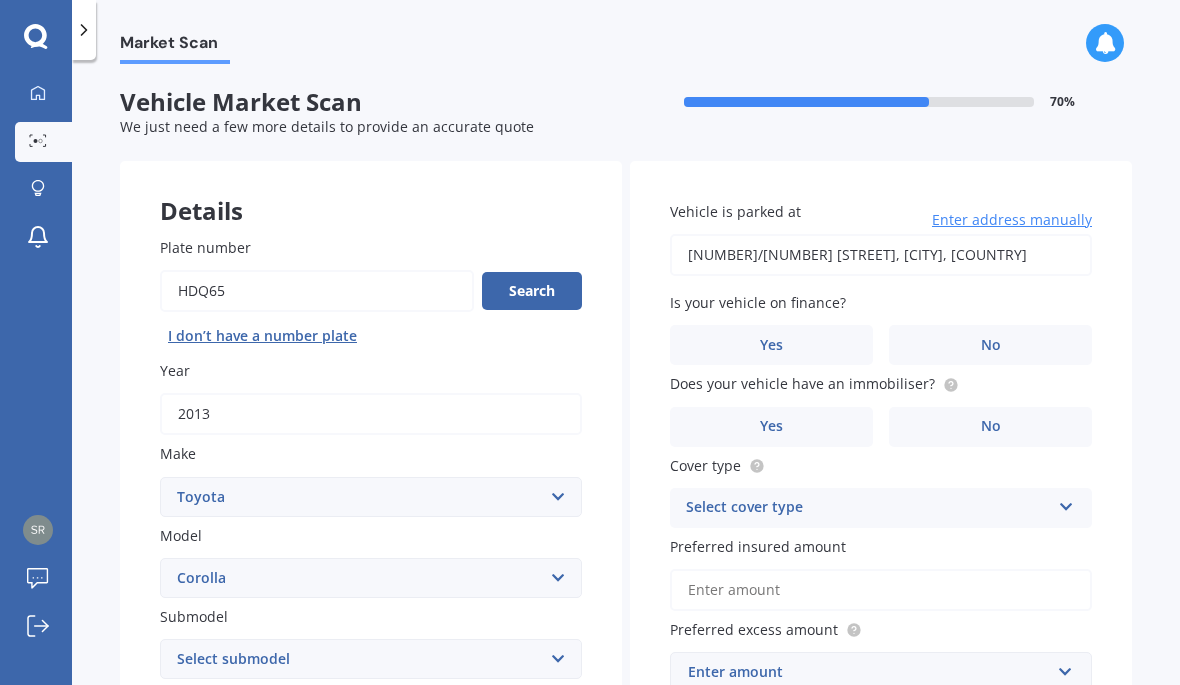 type on "[NUMBER]/[NUMBER] [STREET], [CITY] [POSTAL_CODE]" 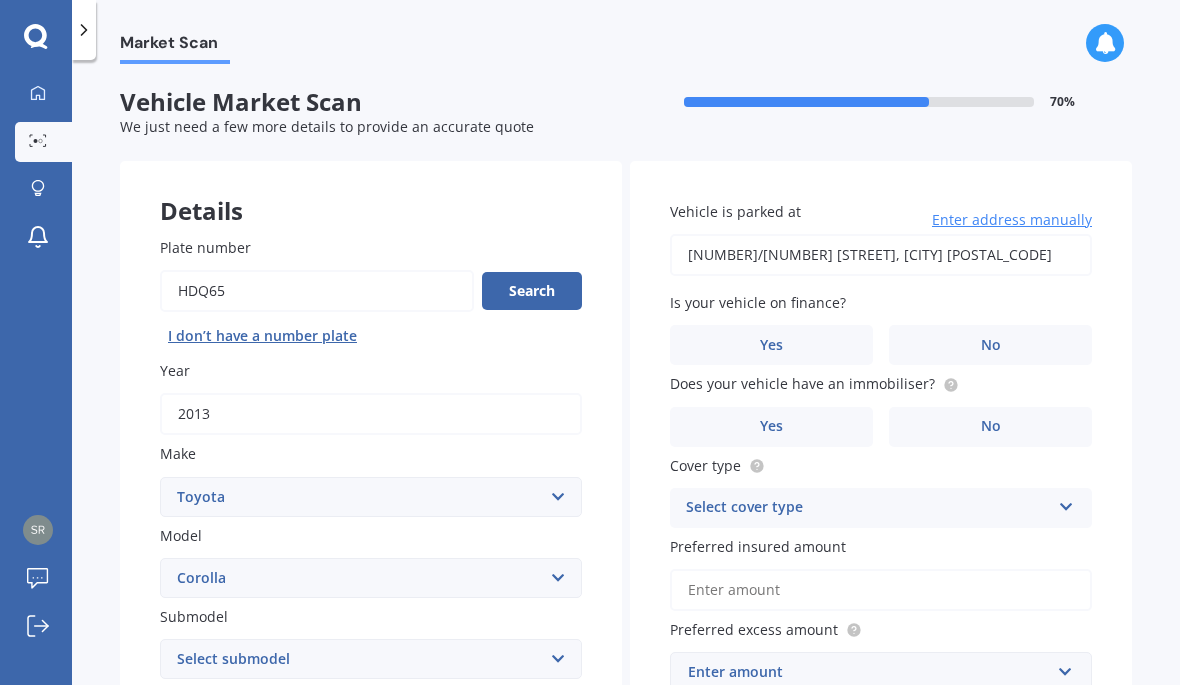 click on "No" at bounding box center [990, 345] 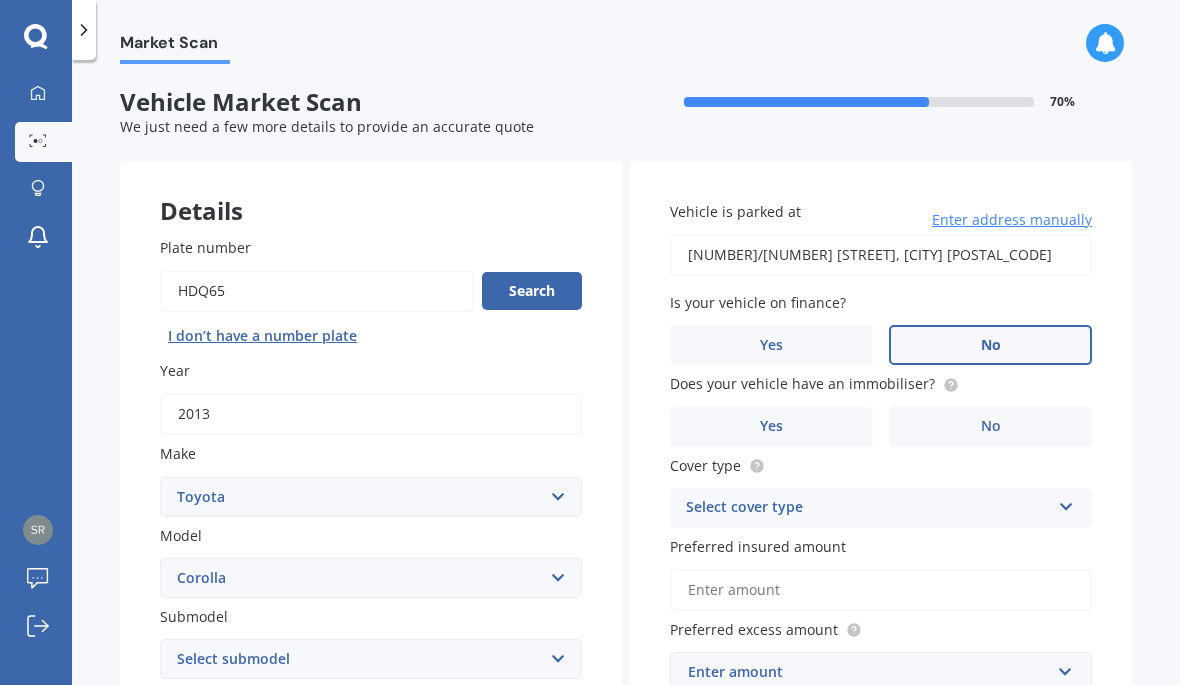 click on "No" at bounding box center [990, 427] 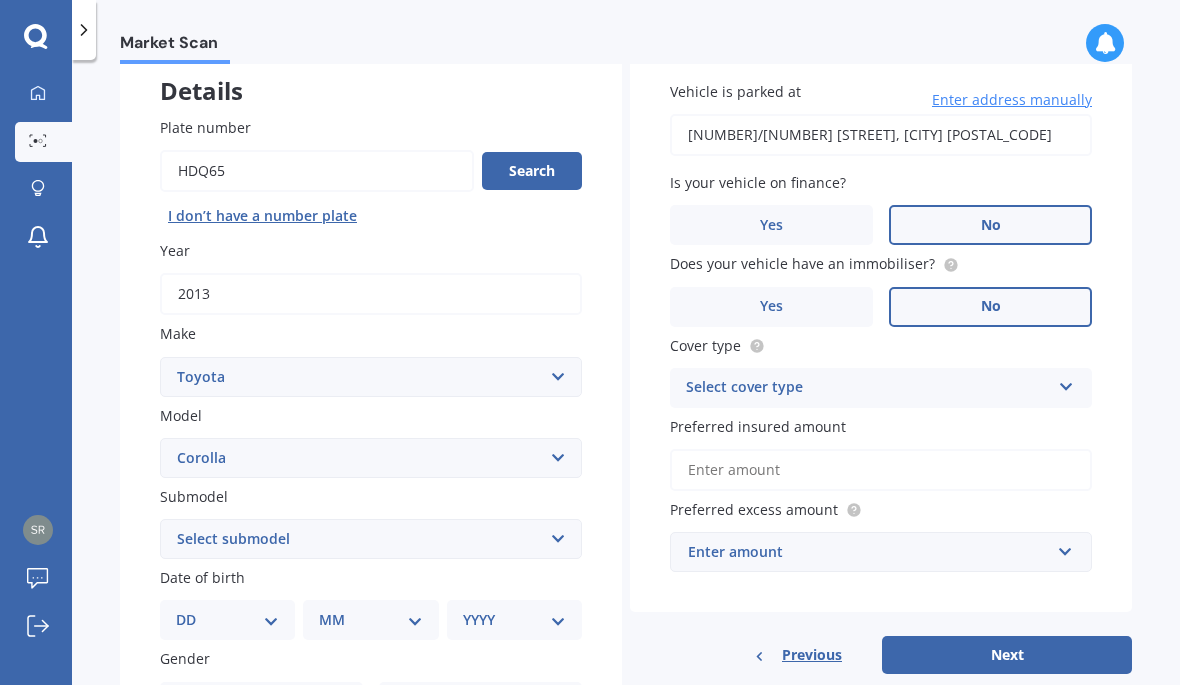 scroll, scrollTop: 122, scrollLeft: 0, axis: vertical 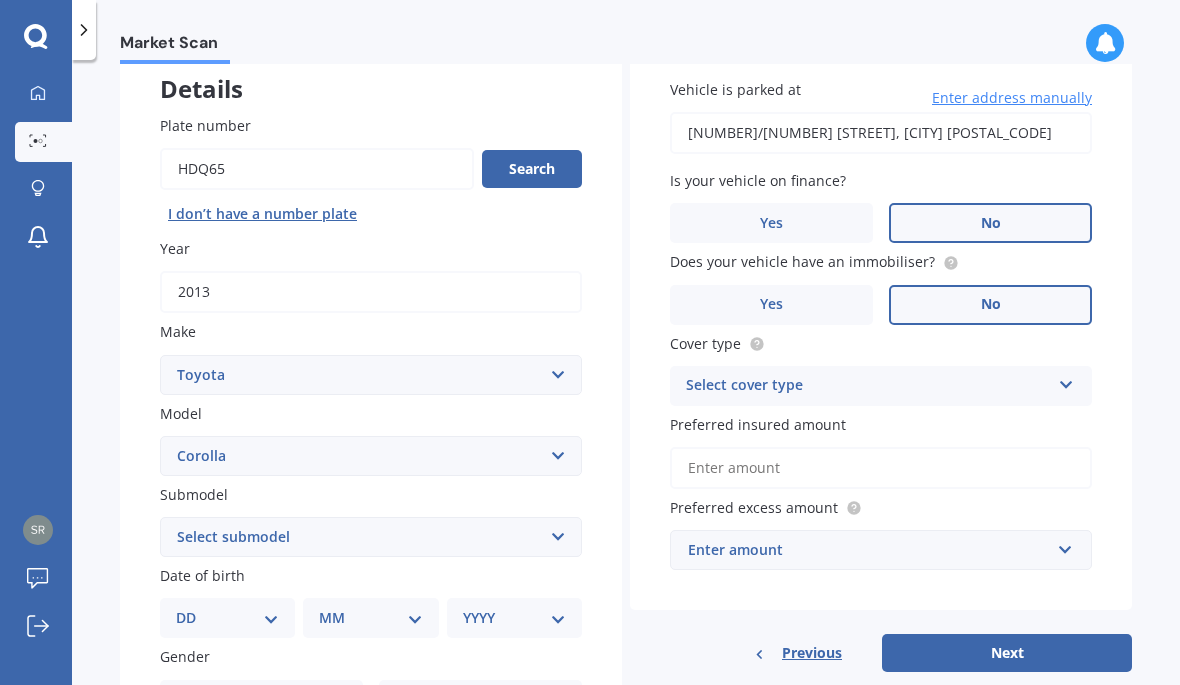 click at bounding box center (1066, 381) 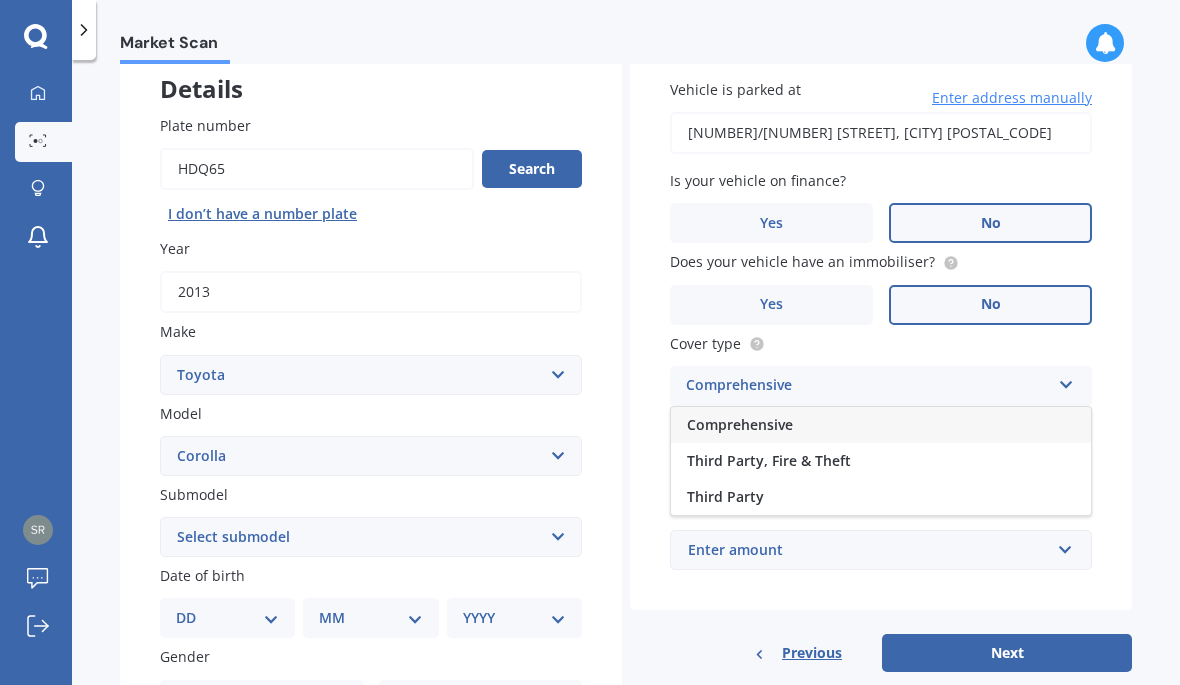 click on "Comprehensive" at bounding box center (881, 425) 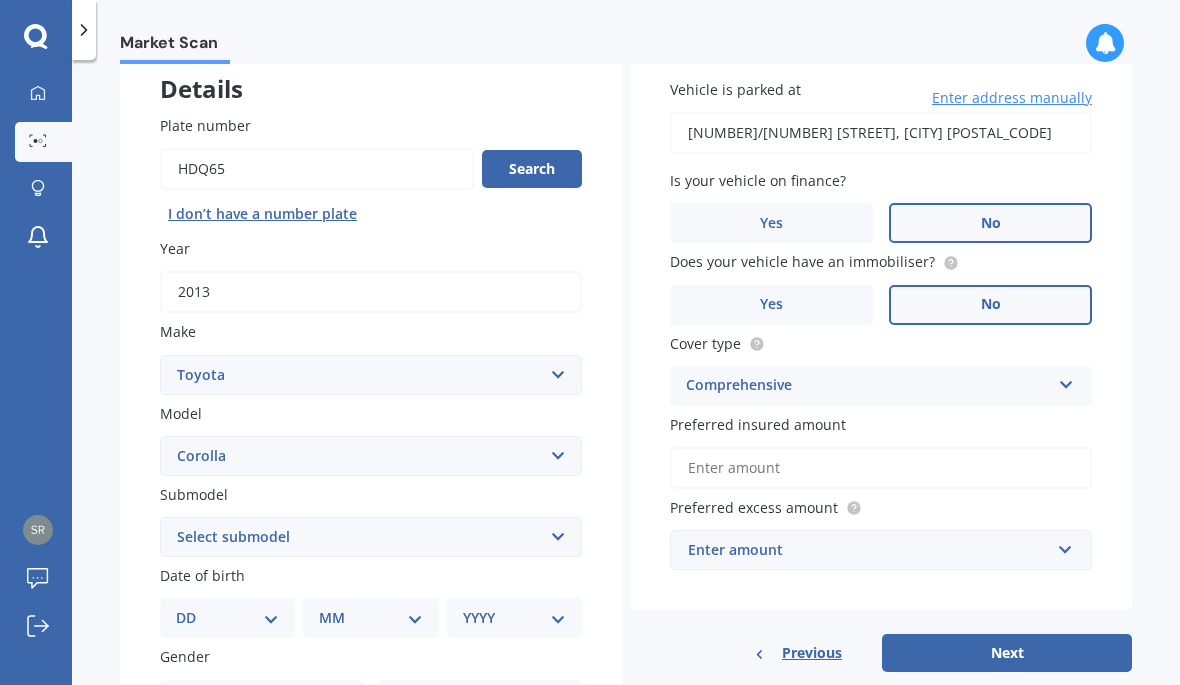 click on "Preferred insured amount" at bounding box center [881, 468] 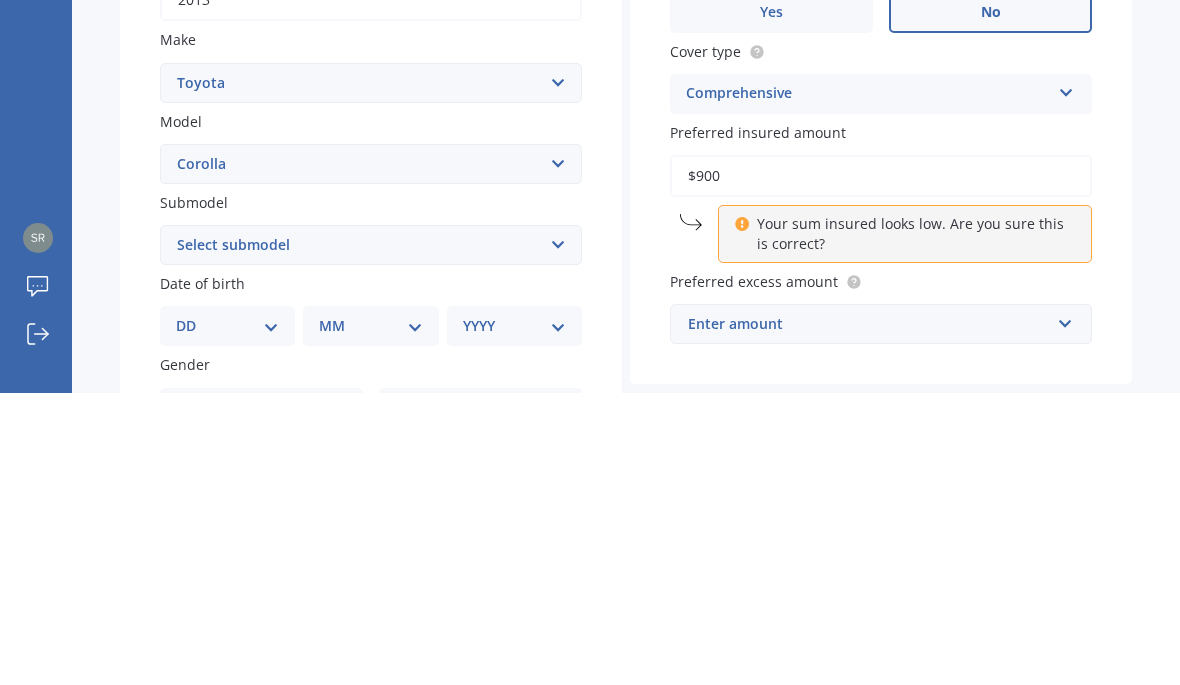 type on "$9,000" 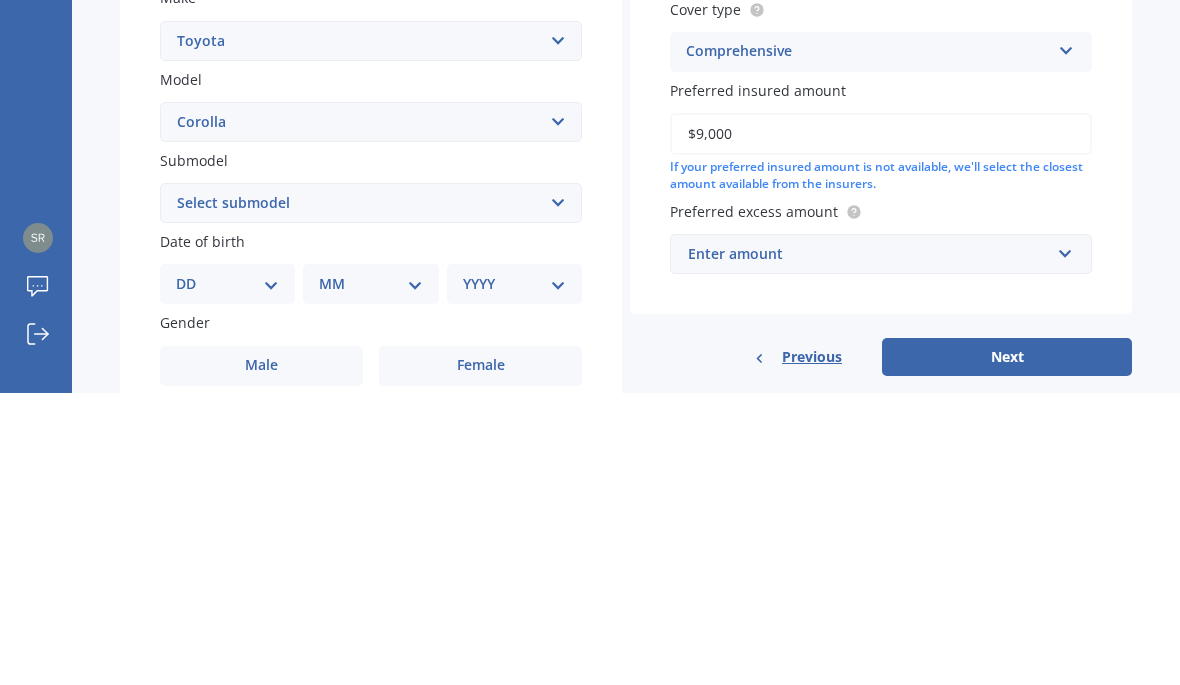 scroll, scrollTop: 171, scrollLeft: 0, axis: vertical 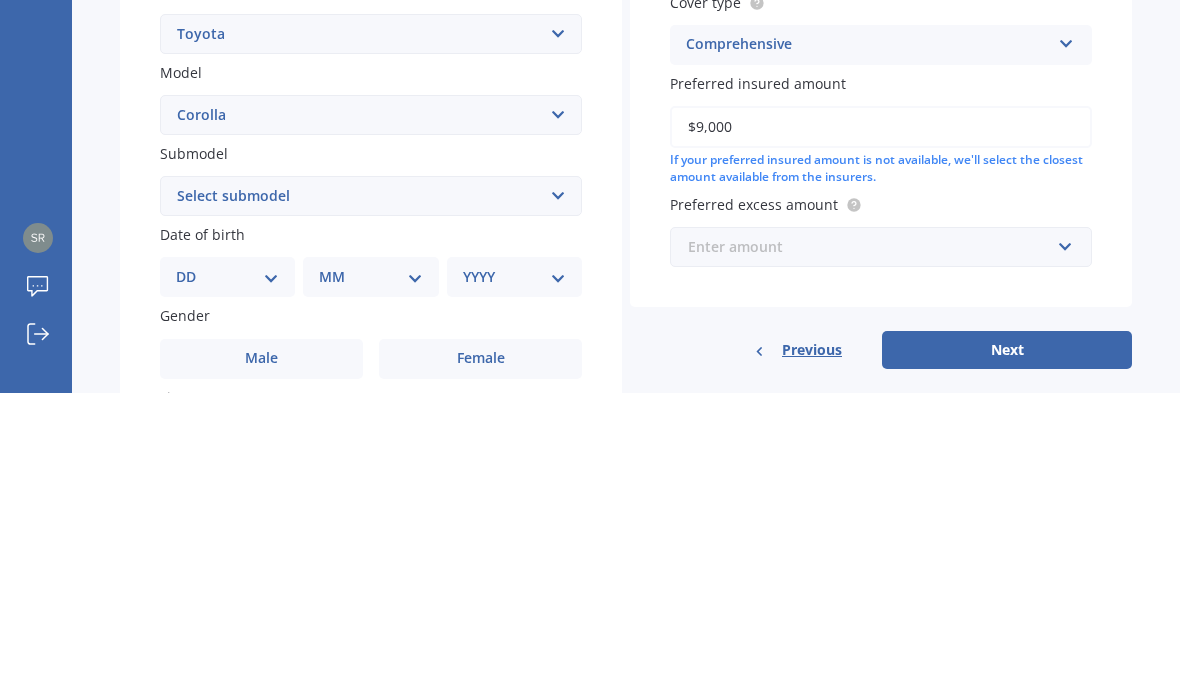 click at bounding box center [874, 539] 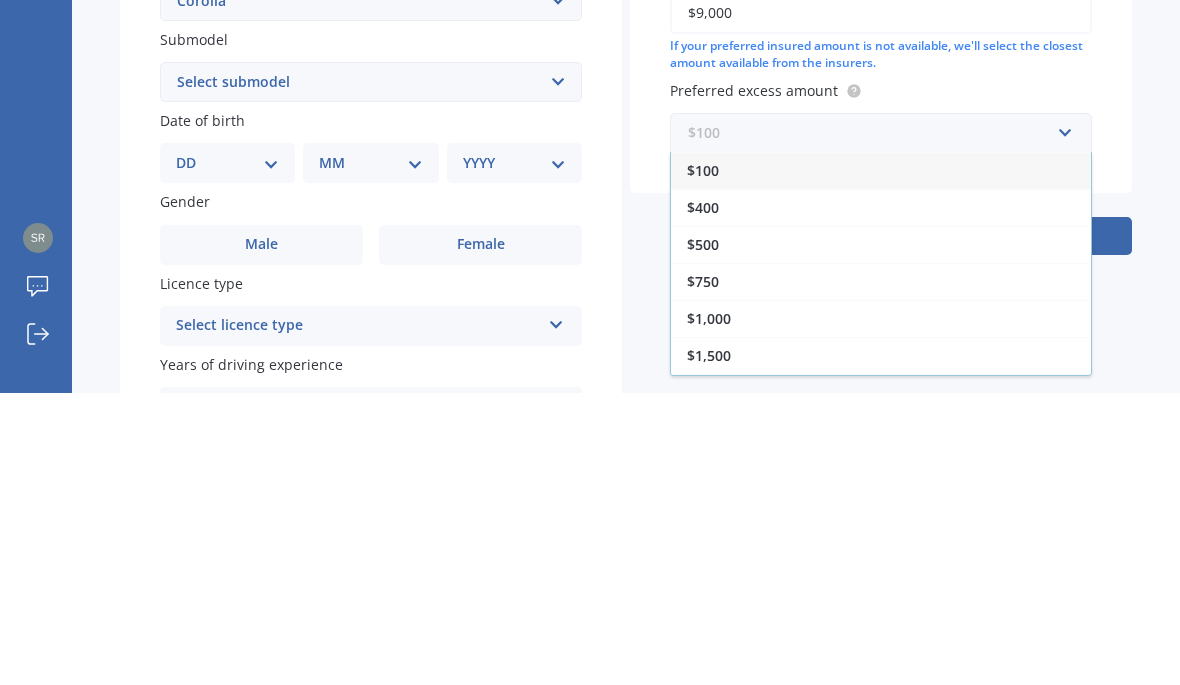 scroll, scrollTop: 290, scrollLeft: 0, axis: vertical 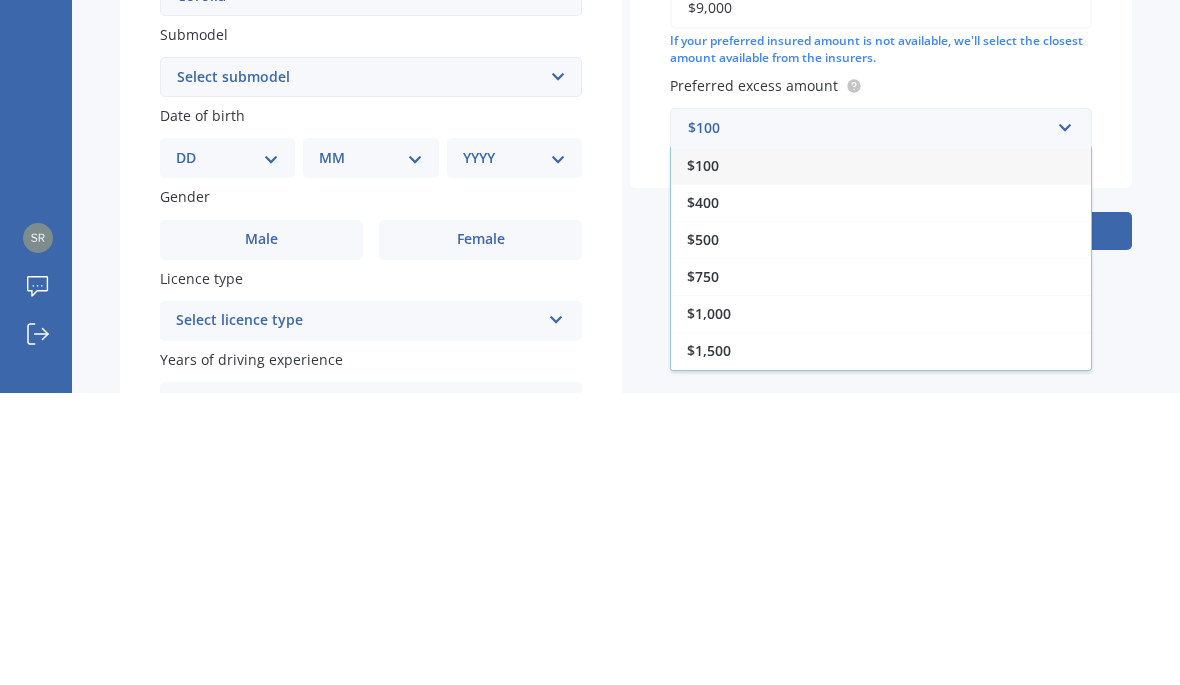 click on "$500" at bounding box center (881, 531) 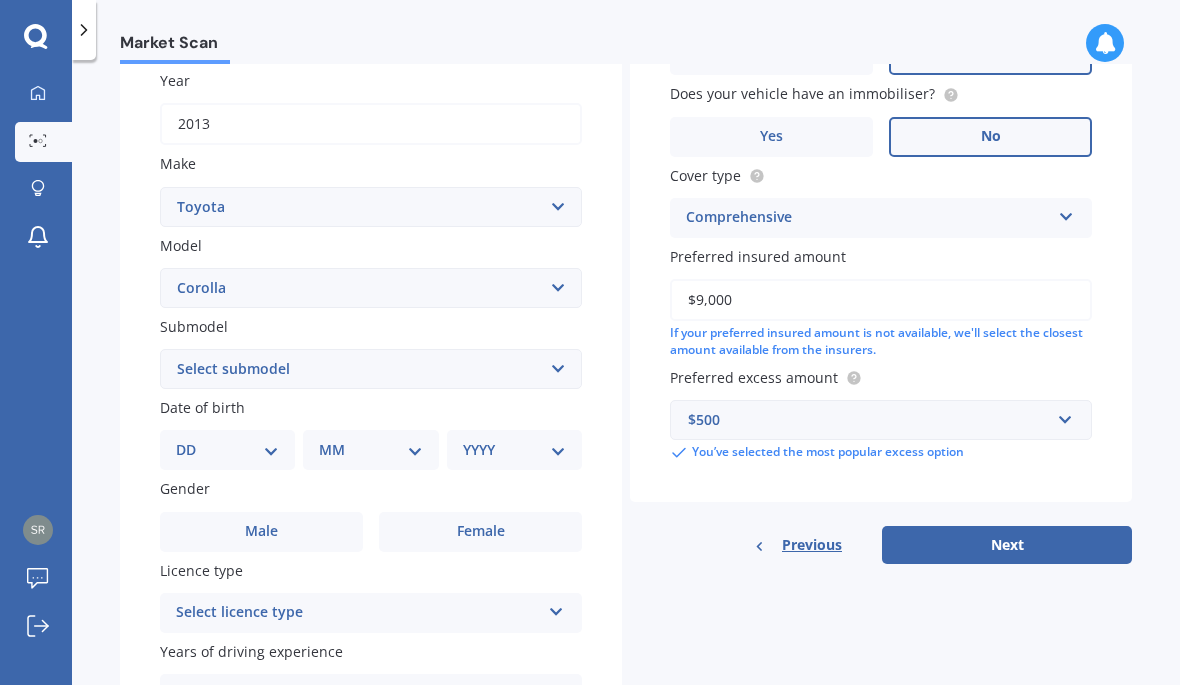 click on "Select submodel (All other) Axio Diesel Fielder 2WD Fielder 4WD FXGT GL GLX 1.8 GLX Sedan GS GTI GTI Sports GX 1.6 GX 1.8 GX CVT Hatch GX Sedan GX Wagon auto GX Wagon manual Hatch Hybrid Hybrid Levin 1.6 Levin SX Hatch Levin ZR Hatch Runx SE 1.5 Sportivo Non Turbo 1.8 Litre Sportivo Turbo 1.8 Litre Sprinter Sprinter GT Touring 4WD wagon Touring S/W Touring Wagon Hybrid TS 1.8 Van XL ZR Sedan" at bounding box center (371, 369) 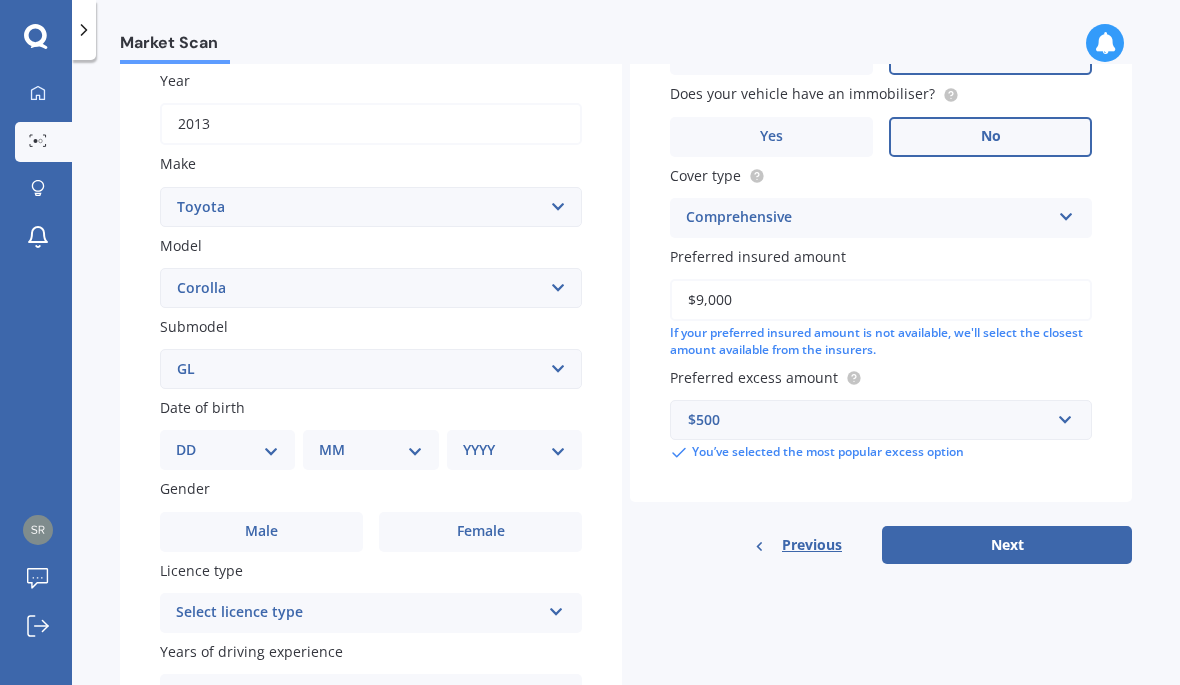 click on "DD 01 02 03 04 05 06 07 08 09 10 11 12 13 14 15 16 17 18 19 20 21 22 23 24 25 26 27 28 29 30 31" at bounding box center [227, 450] 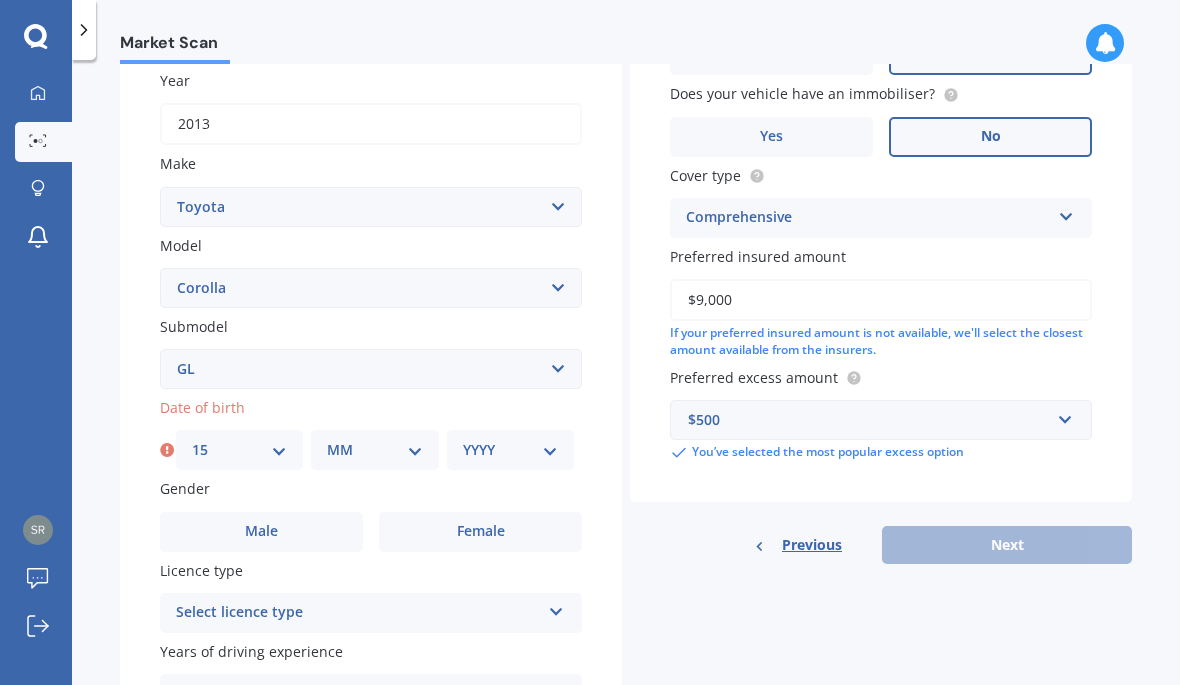 click on "MM 01 02 03 04 05 06 07 08 09 10 11 12" at bounding box center (374, 450) 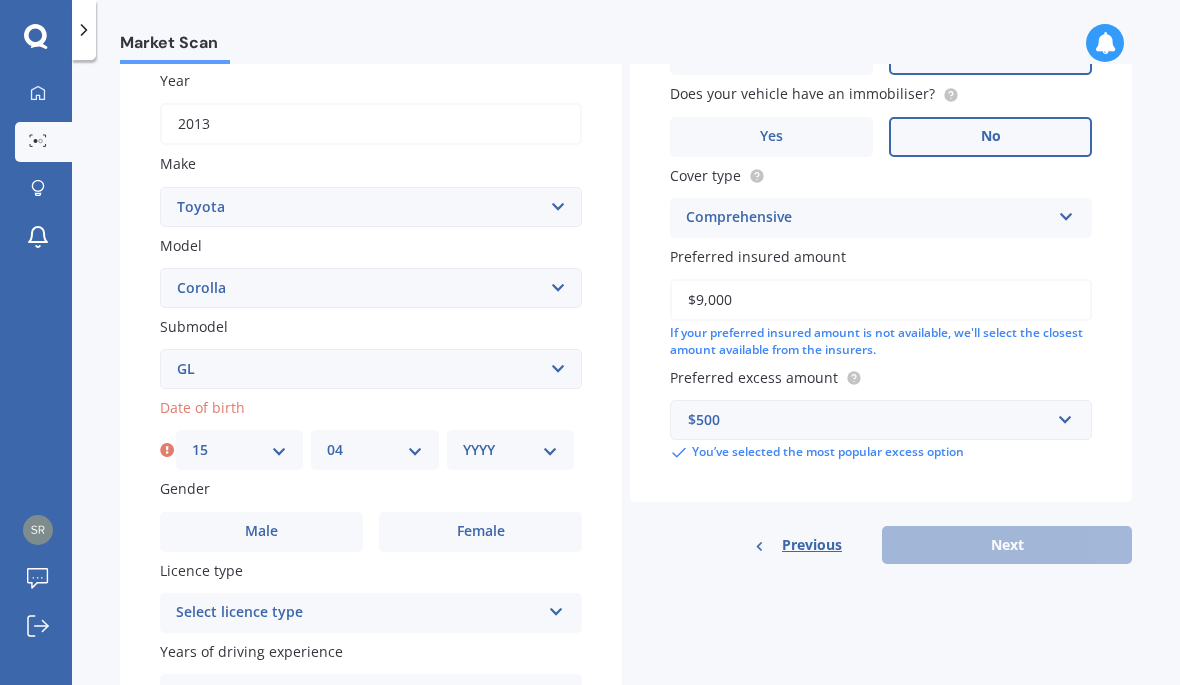 click on "YYYY 2025 2024 2023 2022 2021 2020 2019 2018 2017 2016 2015 2014 2013 2012 2011 2010 2009 2008 2007 2006 2005 2004 2003 2002 2001 2000 1999 1998 1997 1996 1995 1994 1993 1992 1991 1990 1989 1988 1987 1986 1985 1984 1983 1982 1981 1980 1979 1978 1977 1976 1975 1974 1973 1972 1971 1970 1969 1968 1967 1966 1965 1964 1963 1962 1961 1960 1959 1958 1957 1956 1955 1954 1953 1952 1951 1950 1949 1948 1947 1946 1945 1944 1943 1942 1941 1940 1939 1938 1937 1936 1935 1934 1933 1932 1931 1930 1929 1928 1927 1926" at bounding box center [510, 450] 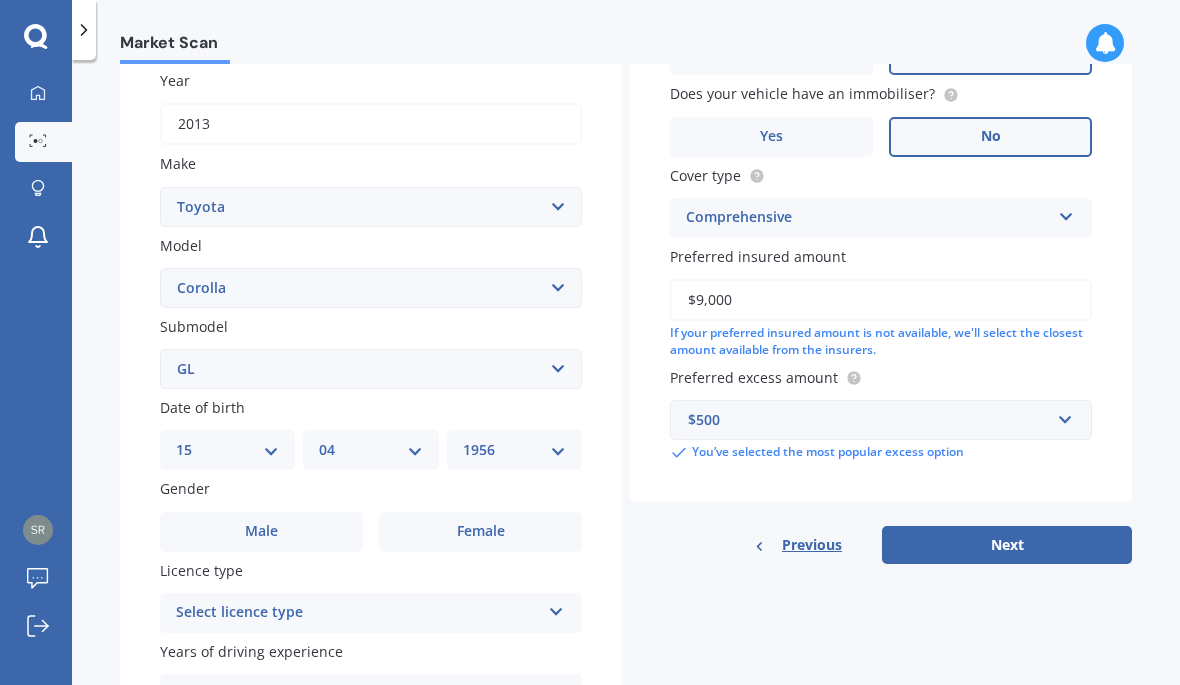 click on "Female" at bounding box center (480, 532) 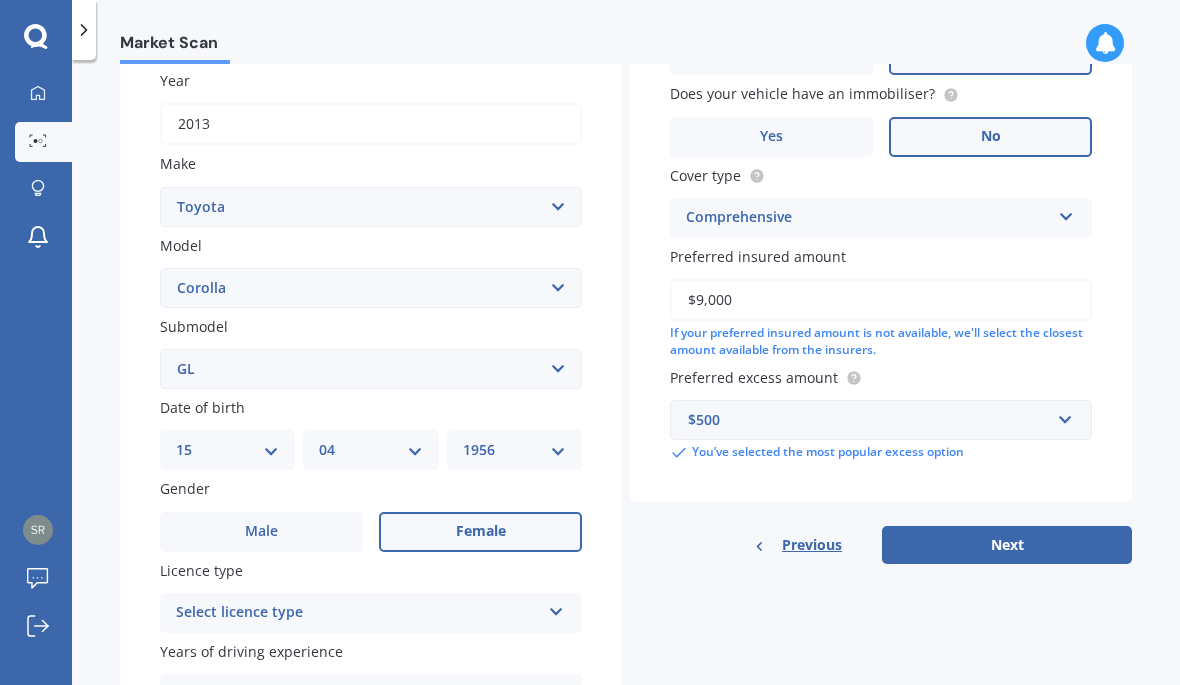 click at bounding box center (556, 608) 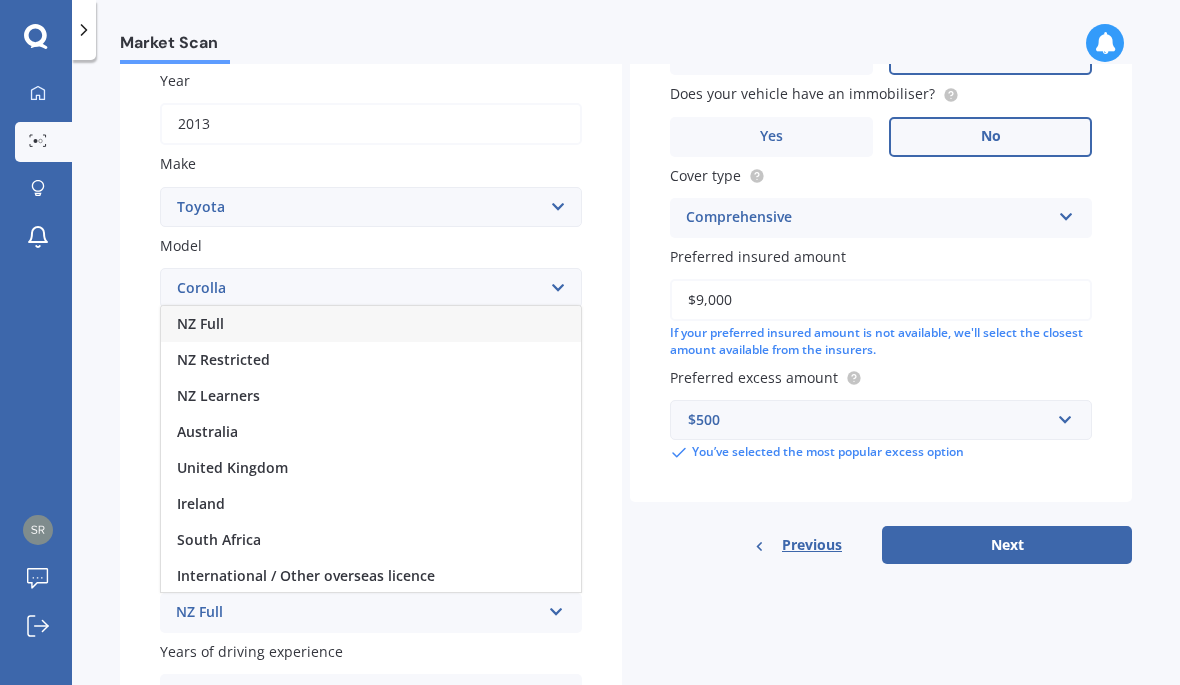 click on "NZ Full" at bounding box center (371, 324) 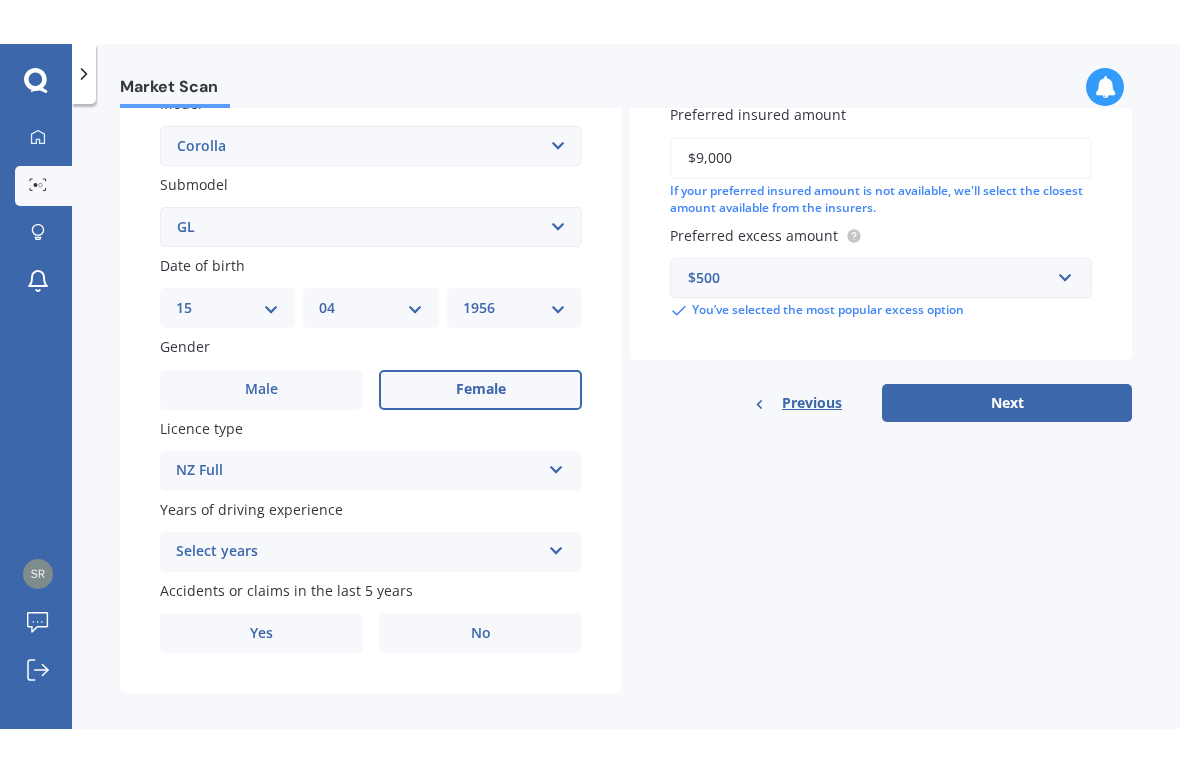 scroll, scrollTop: 475, scrollLeft: 0, axis: vertical 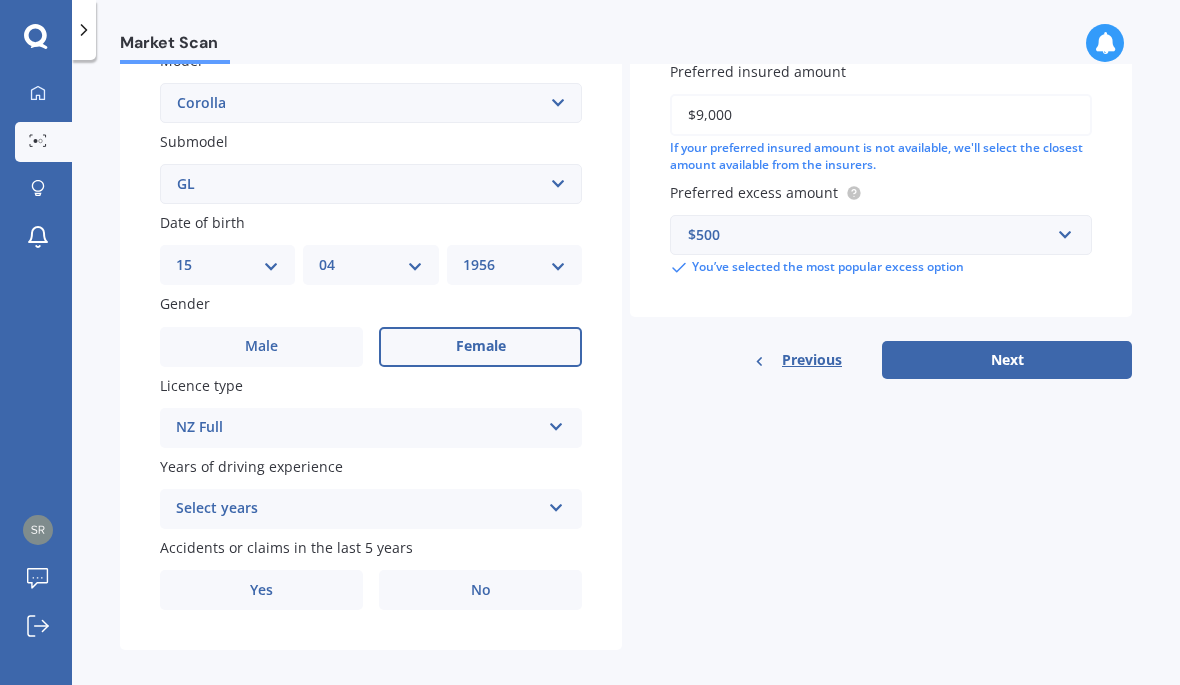 click at bounding box center (556, 504) 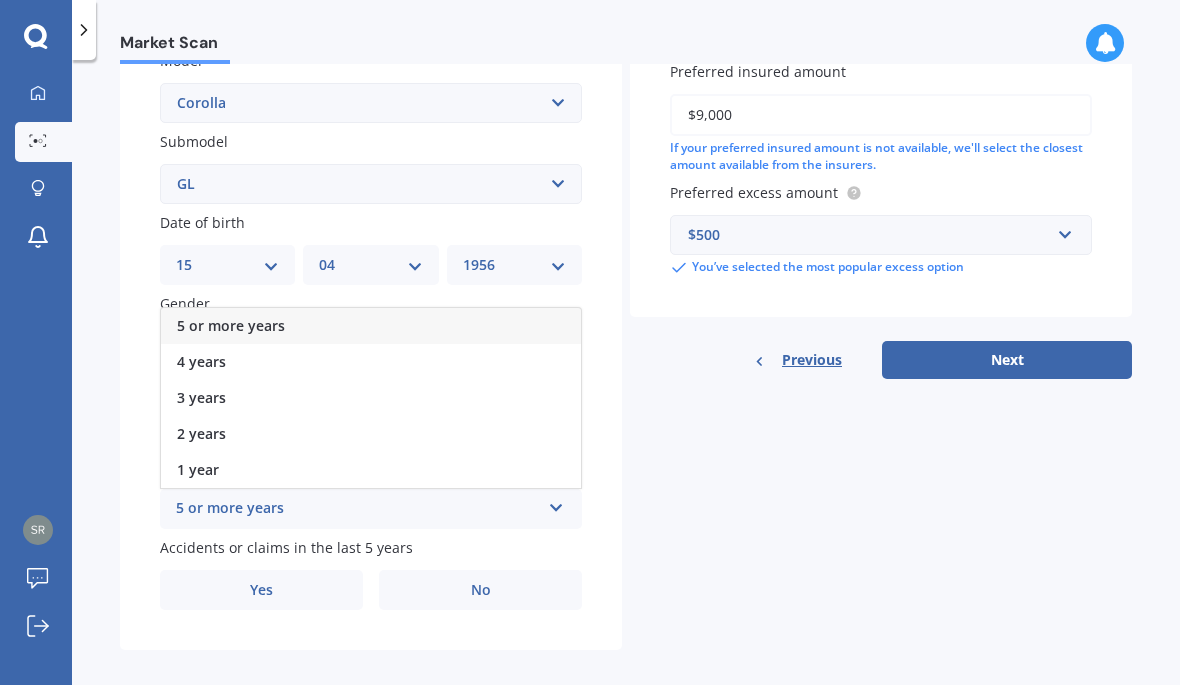 click on "No" at bounding box center (480, 590) 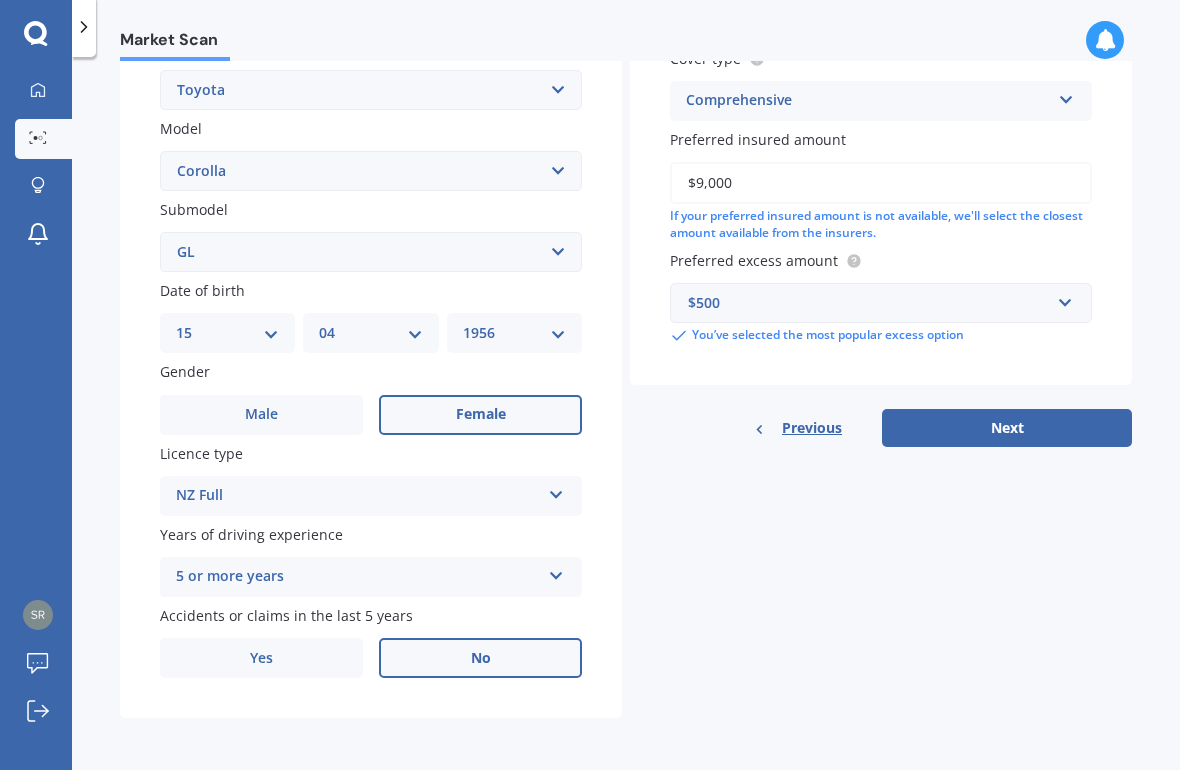 scroll, scrollTop: 387, scrollLeft: 0, axis: vertical 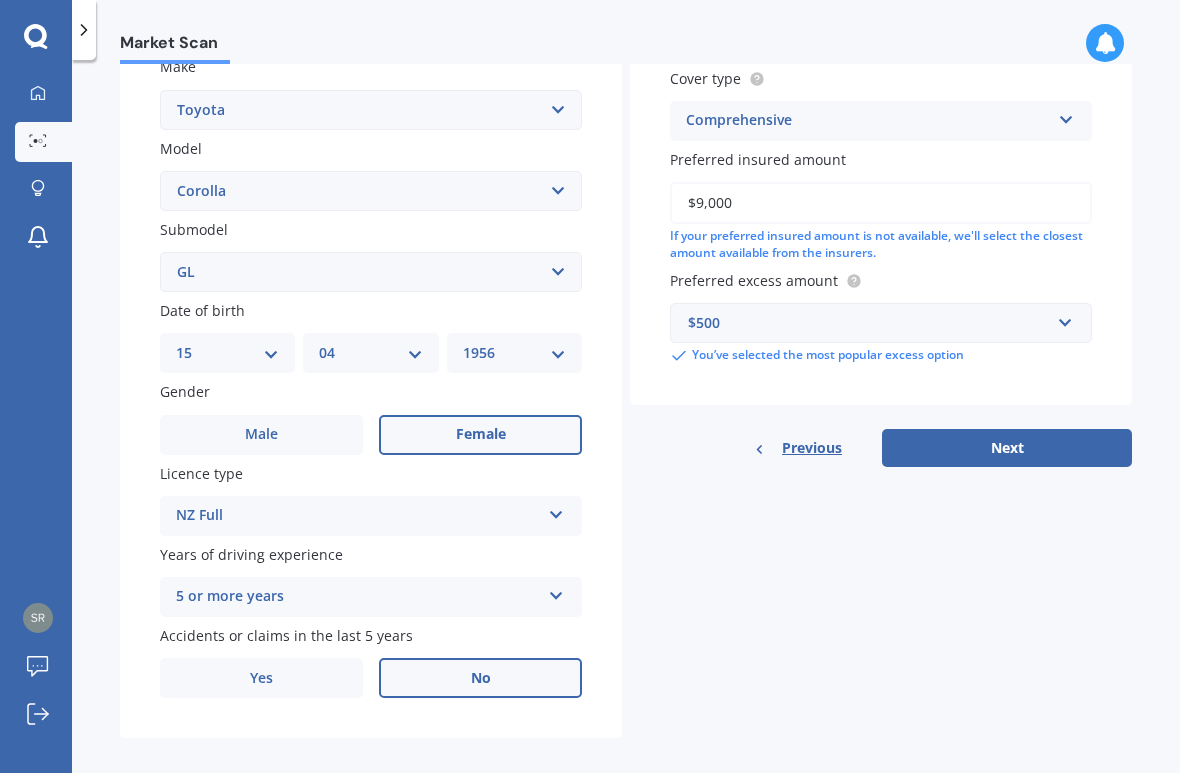 click on "Next" at bounding box center (1007, 448) 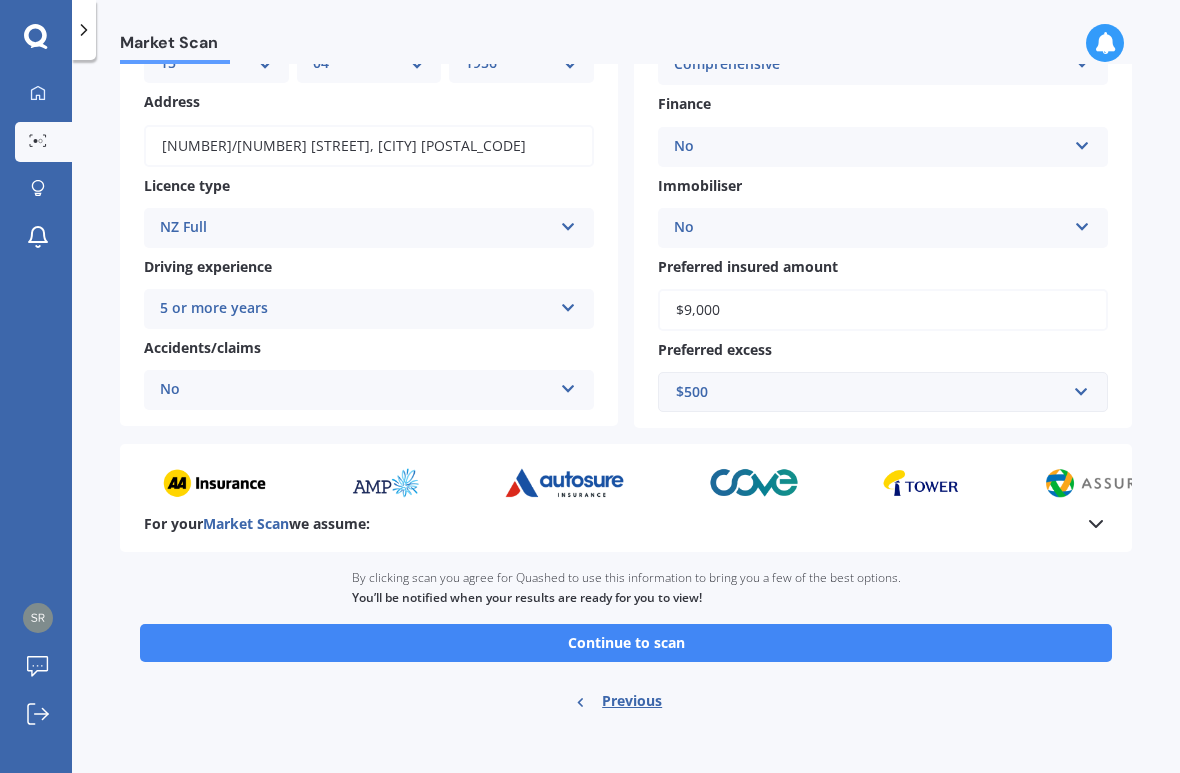 scroll, scrollTop: 246, scrollLeft: 0, axis: vertical 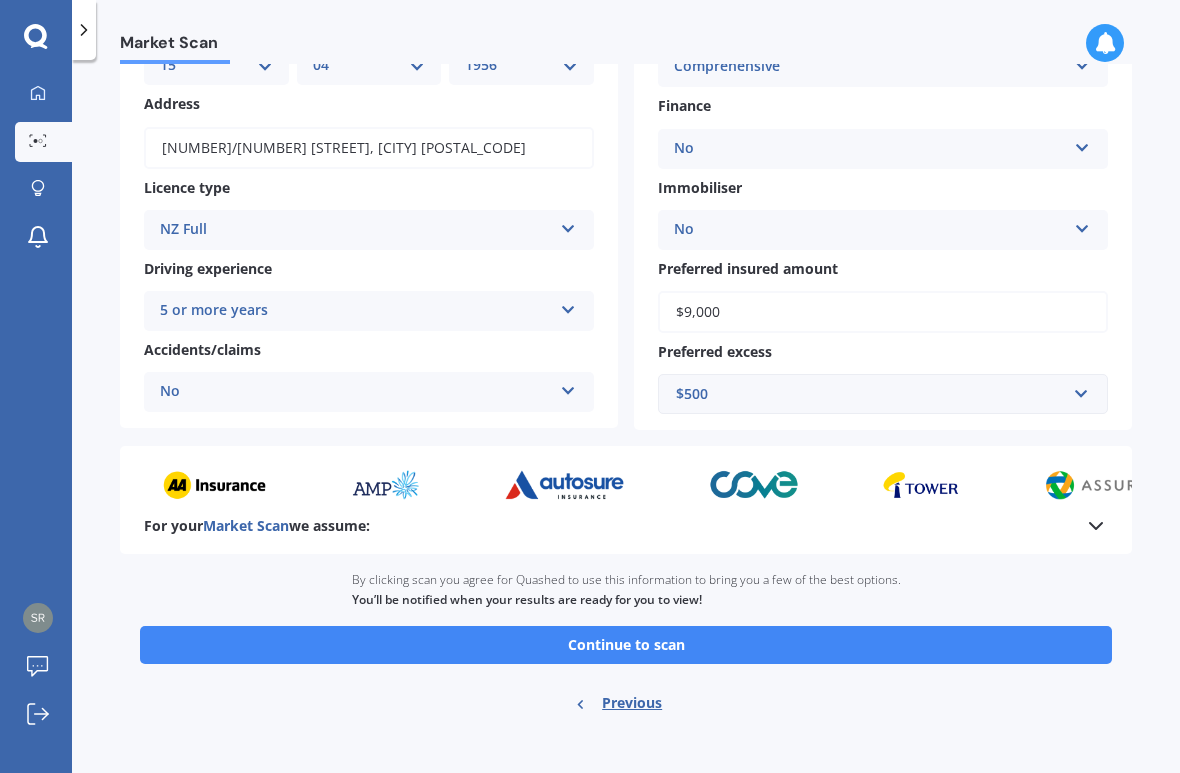 click on "Continue to scan" at bounding box center (626, 645) 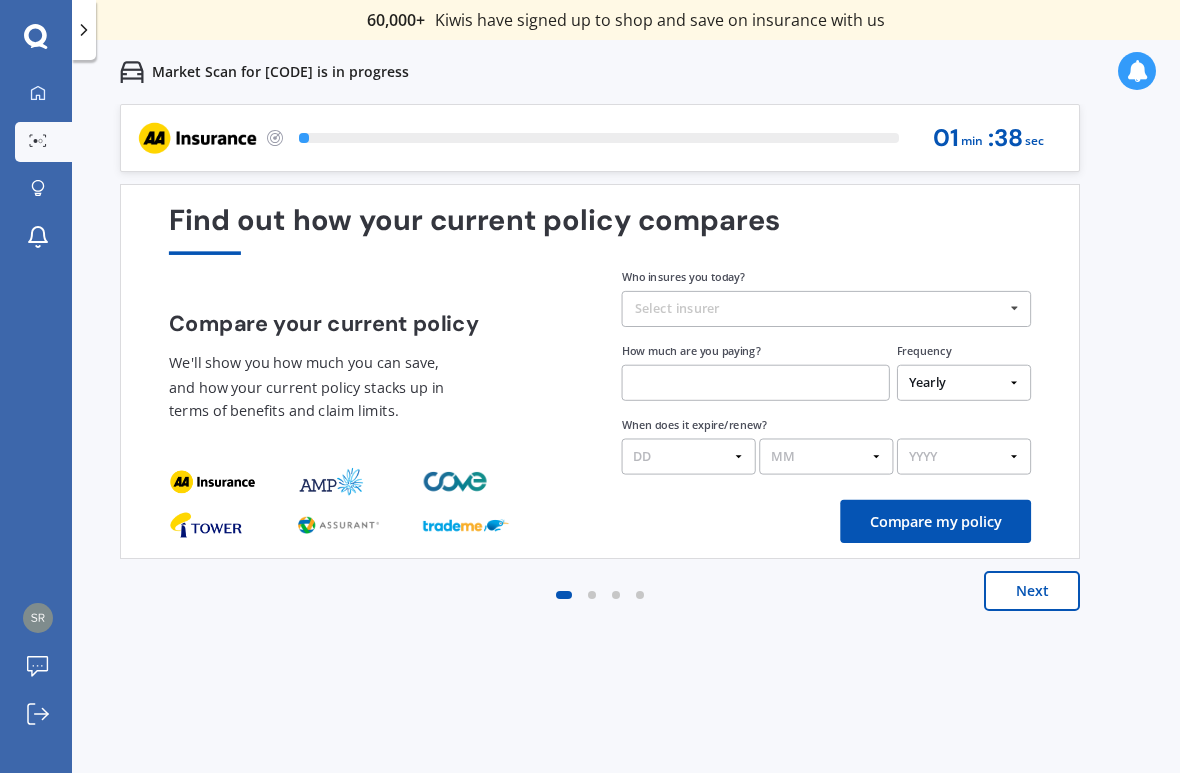 scroll, scrollTop: 0, scrollLeft: 0, axis: both 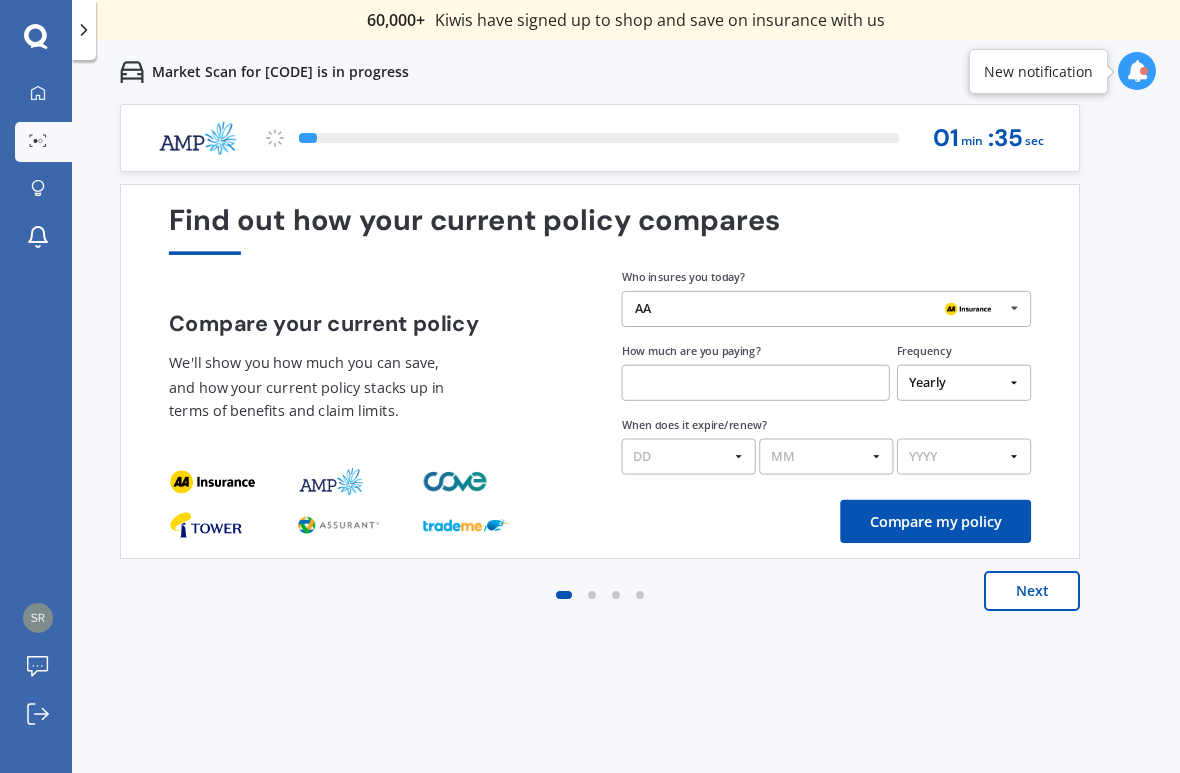 click at bounding box center [1014, 308] 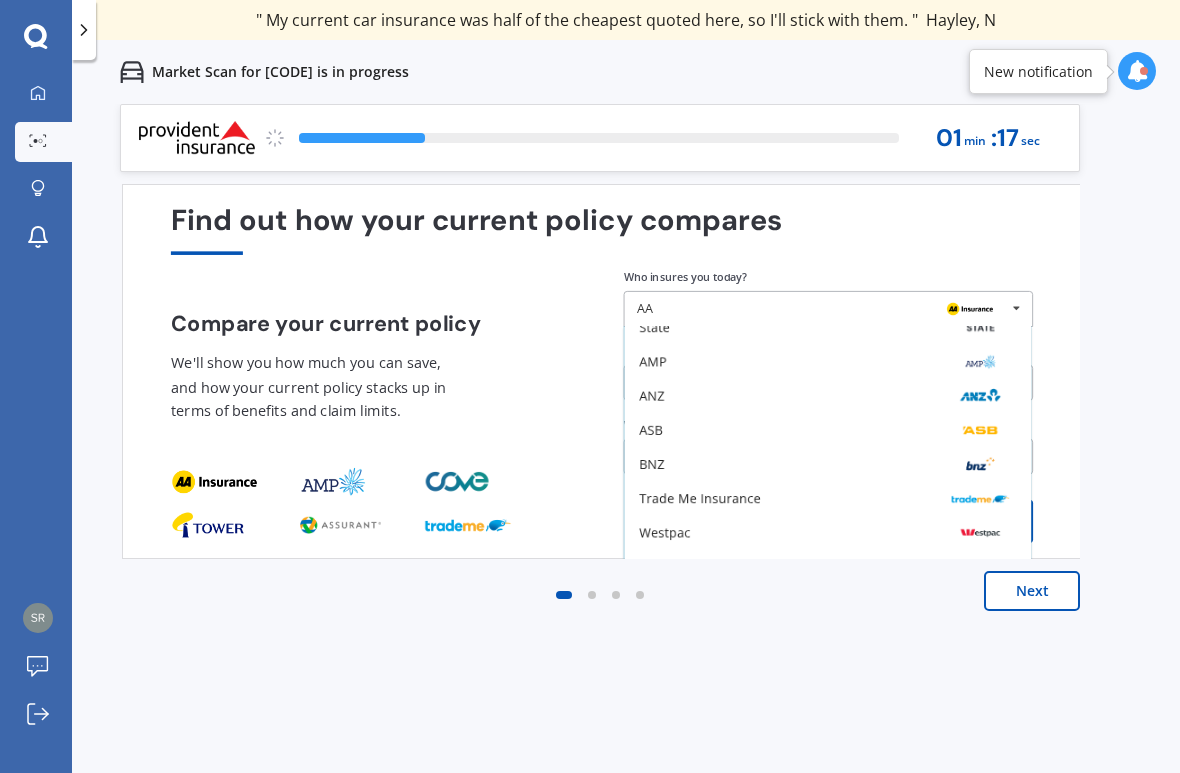 scroll, scrollTop: 131, scrollLeft: 0, axis: vertical 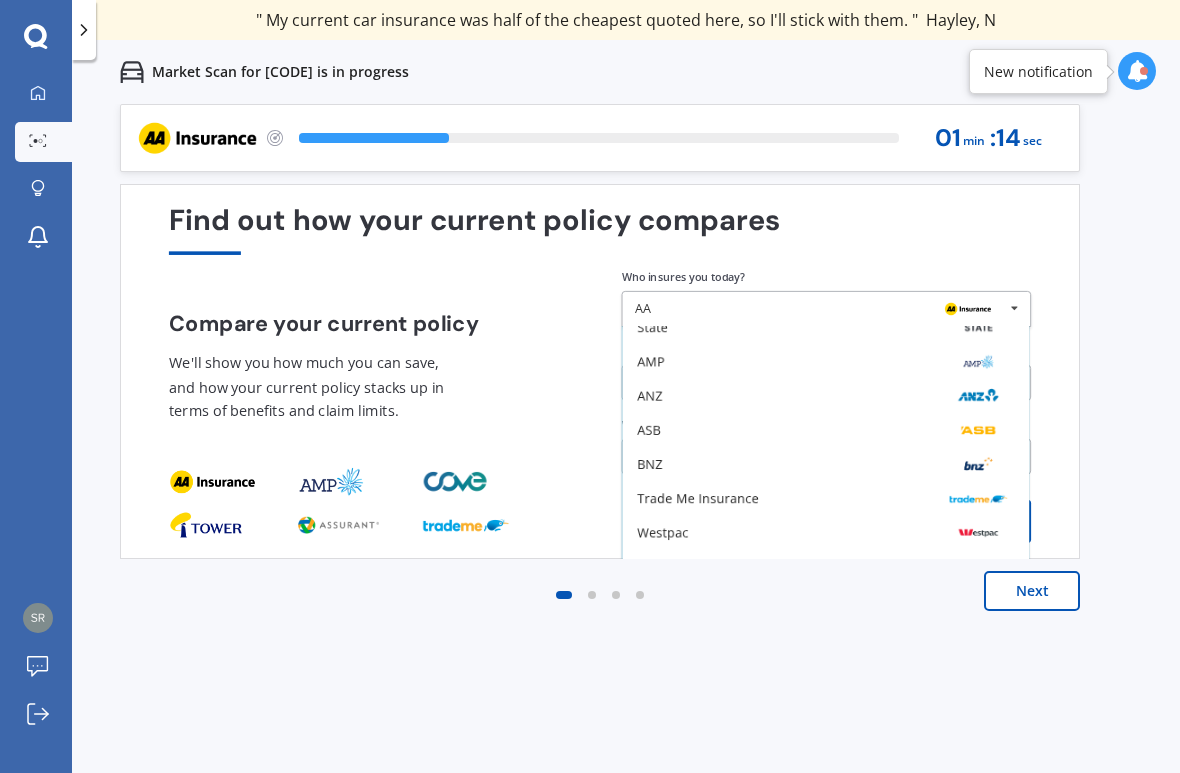 click on "Next" at bounding box center (1032, 591) 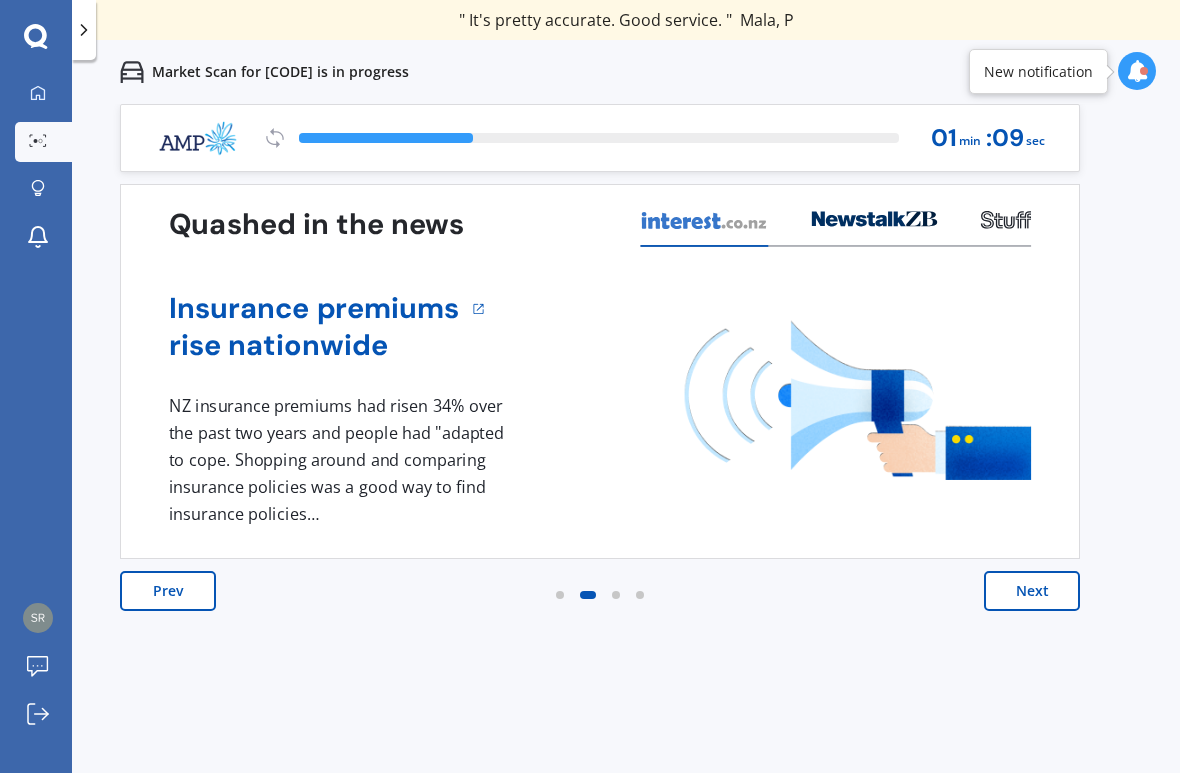 click on "Next" at bounding box center [1032, 591] 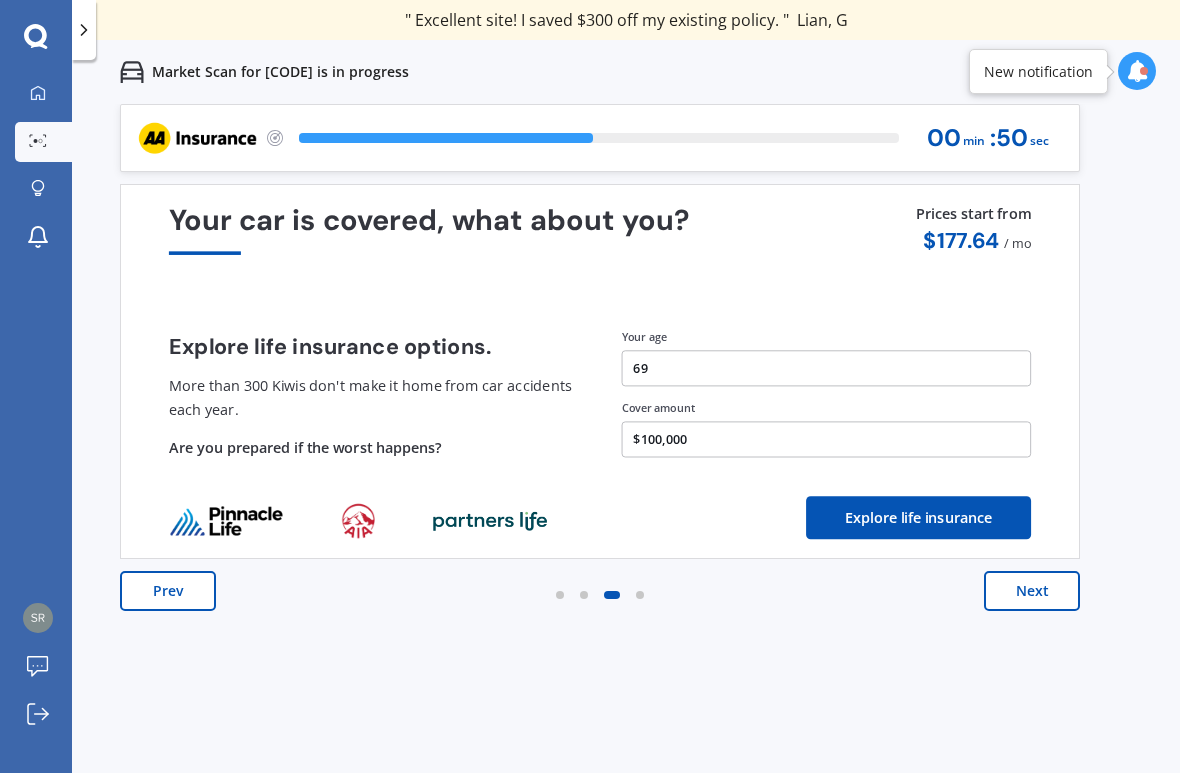 click on "Next" at bounding box center (1032, 591) 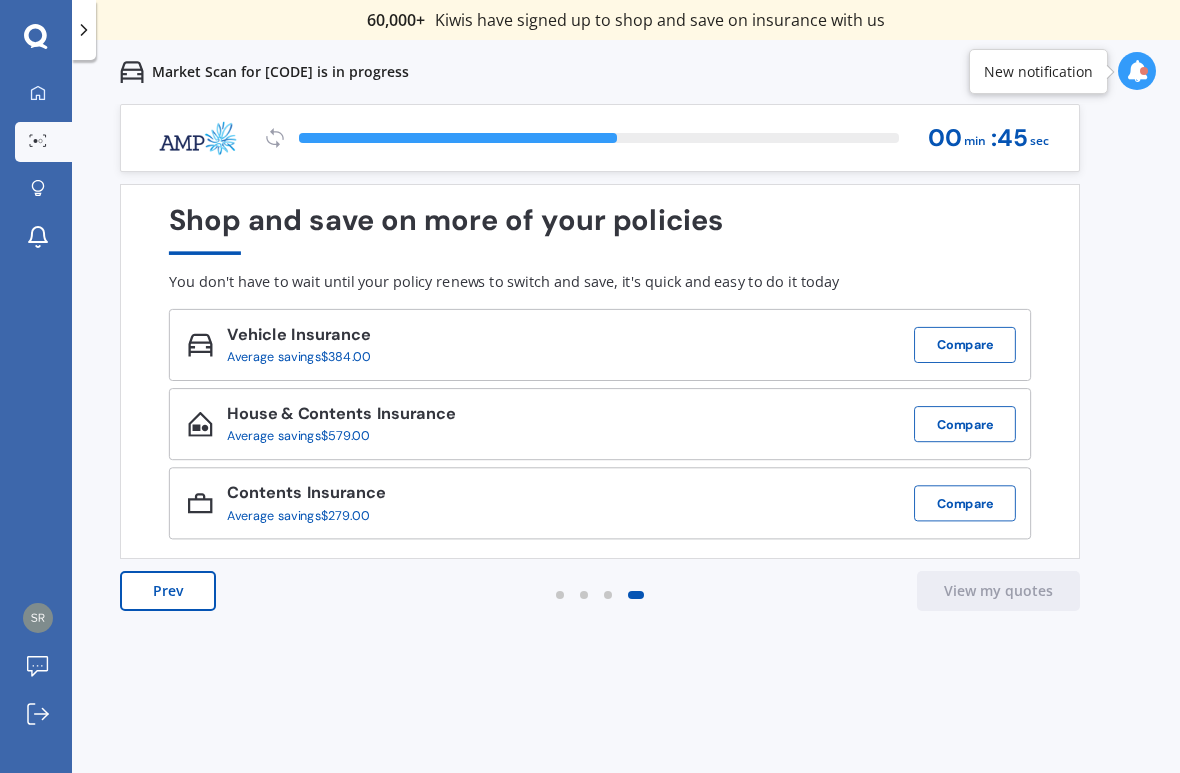 click on "Compare" at bounding box center (965, 345) 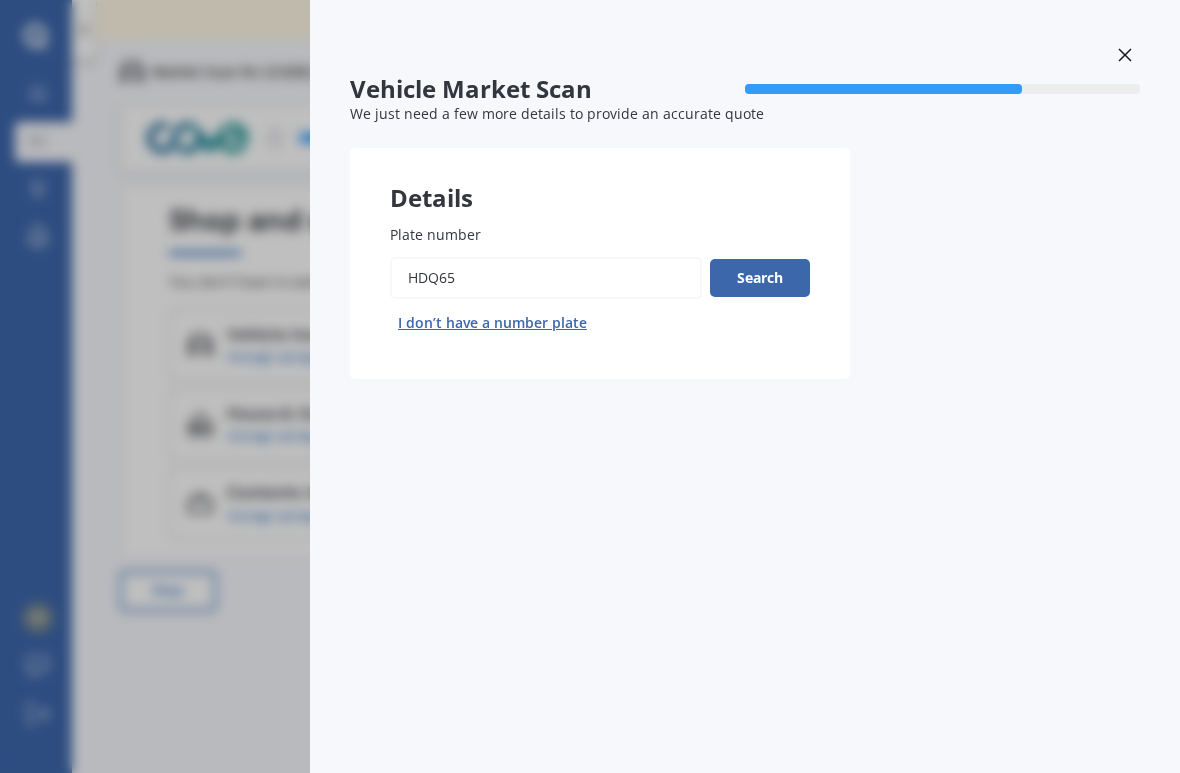 click at bounding box center [1125, 57] 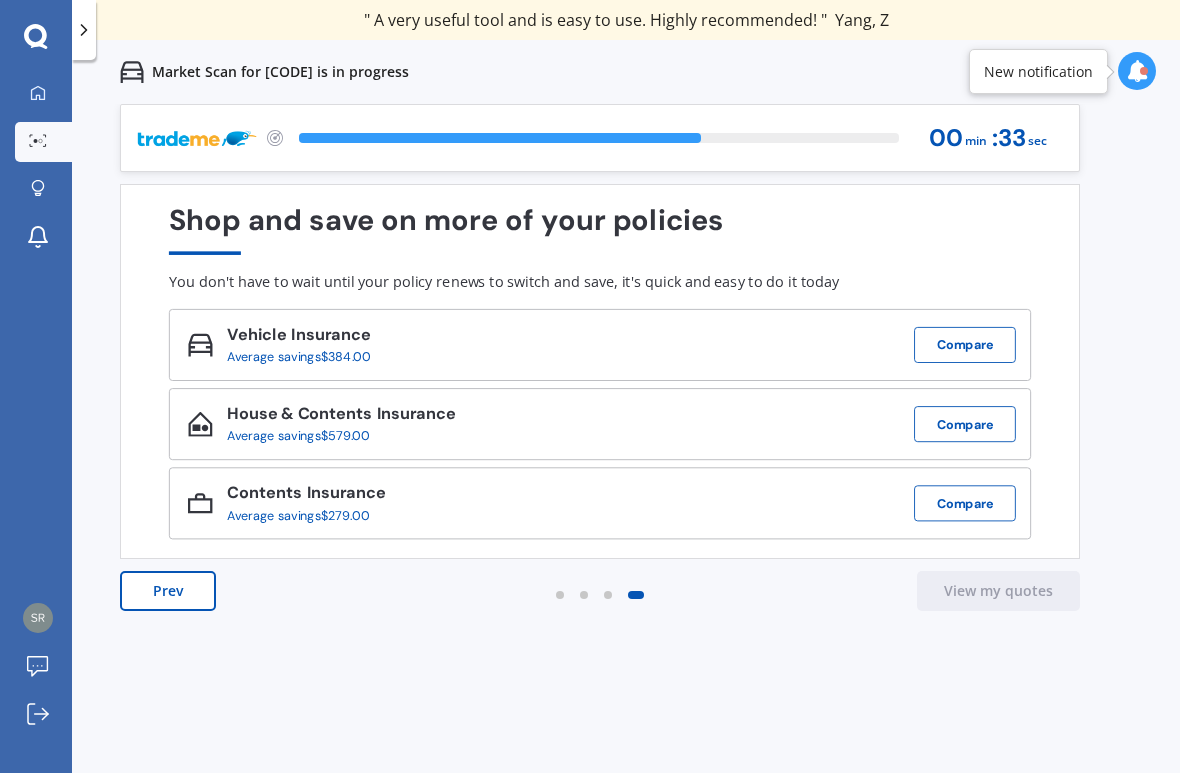 click on "Compare" at bounding box center (965, 424) 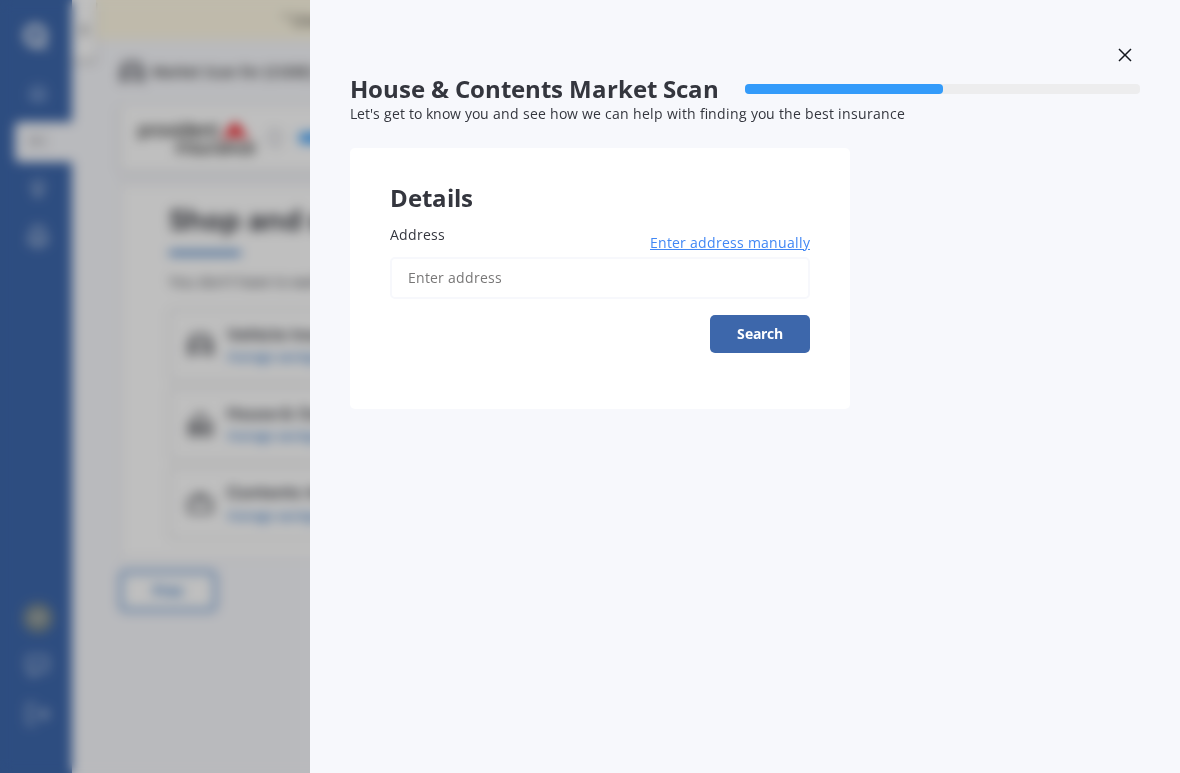 click on "Address" at bounding box center (600, 278) 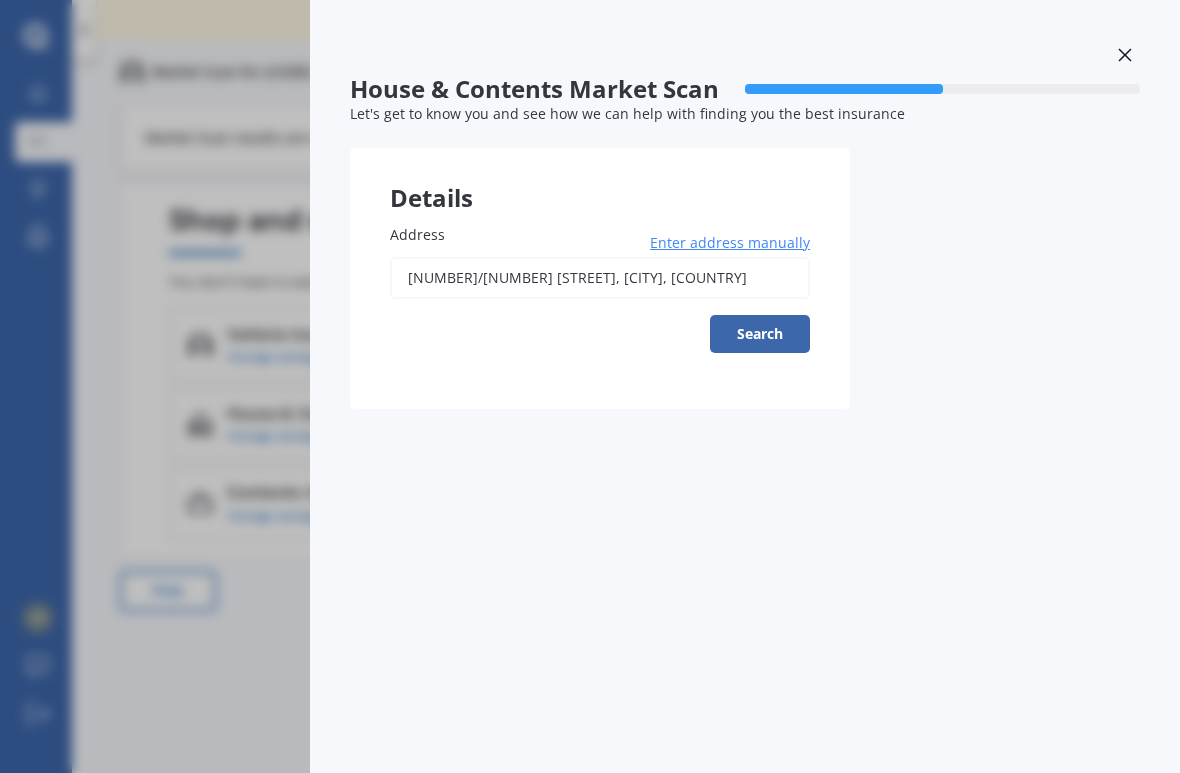 type on "[NUMBER]/[NUMBER] [STREET], [CITY] [POSTAL_CODE]" 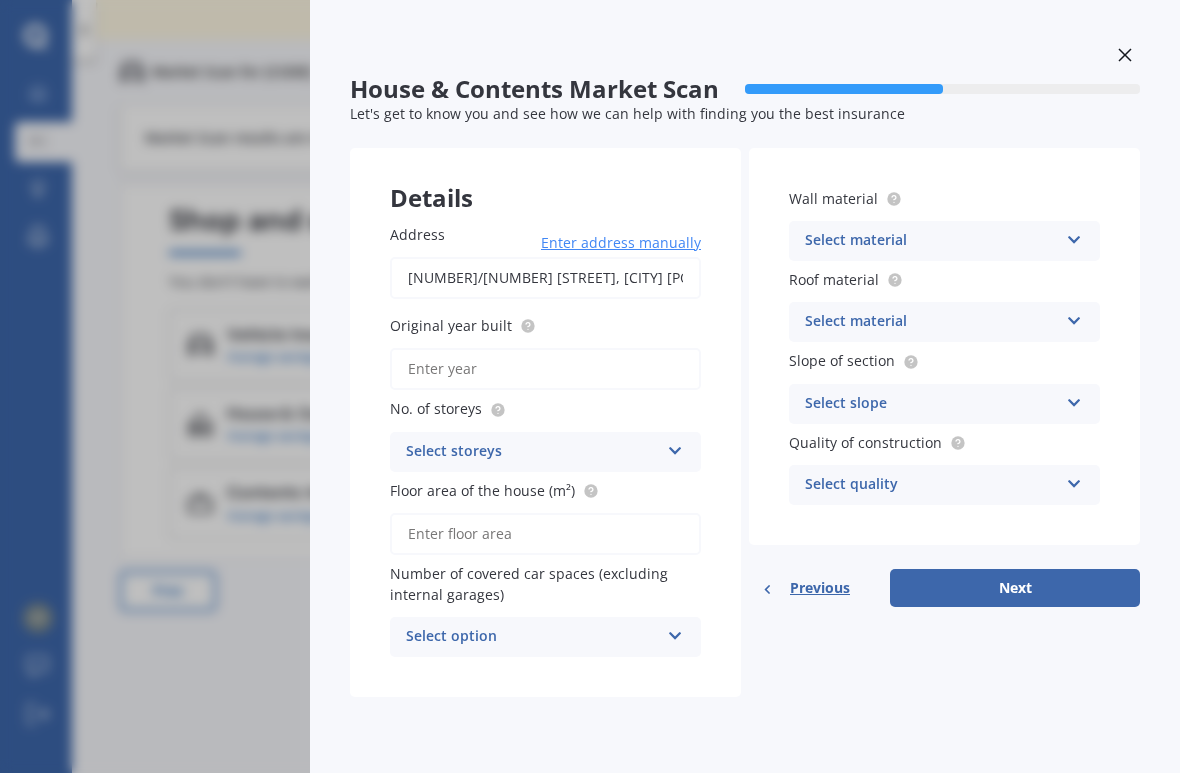 click on "Original year built" at bounding box center (545, 369) 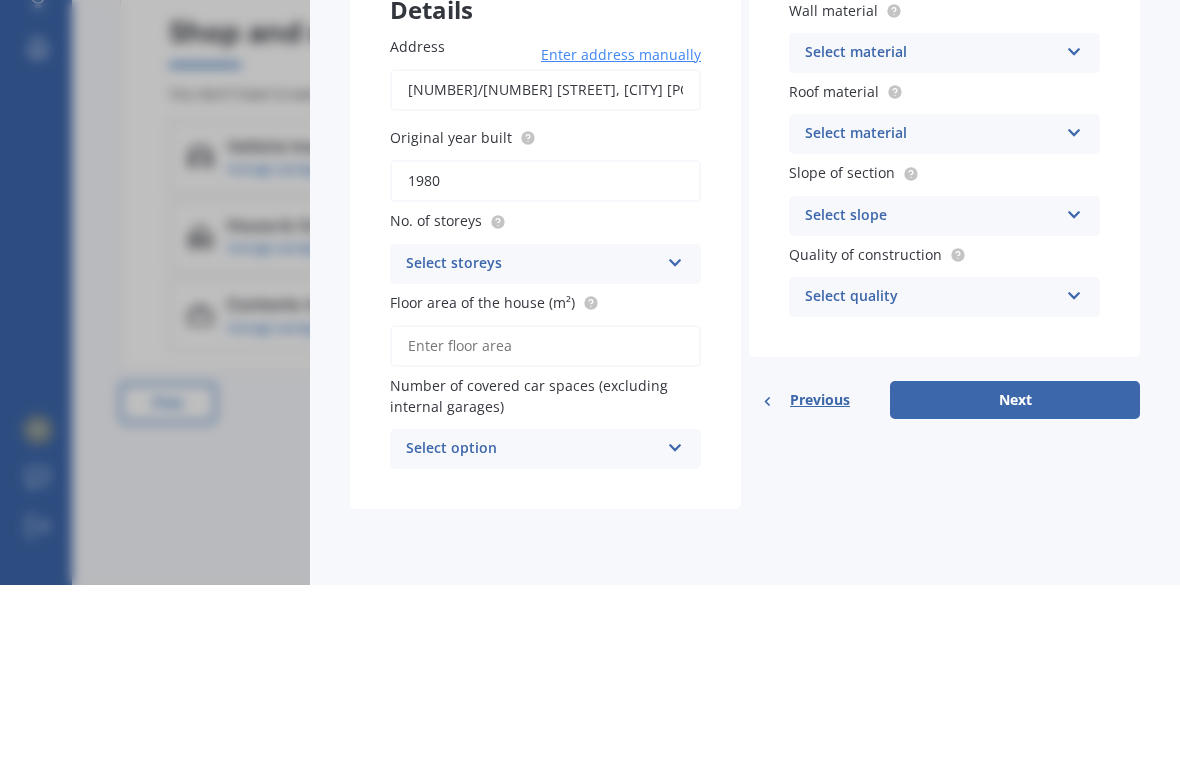 type on "1980" 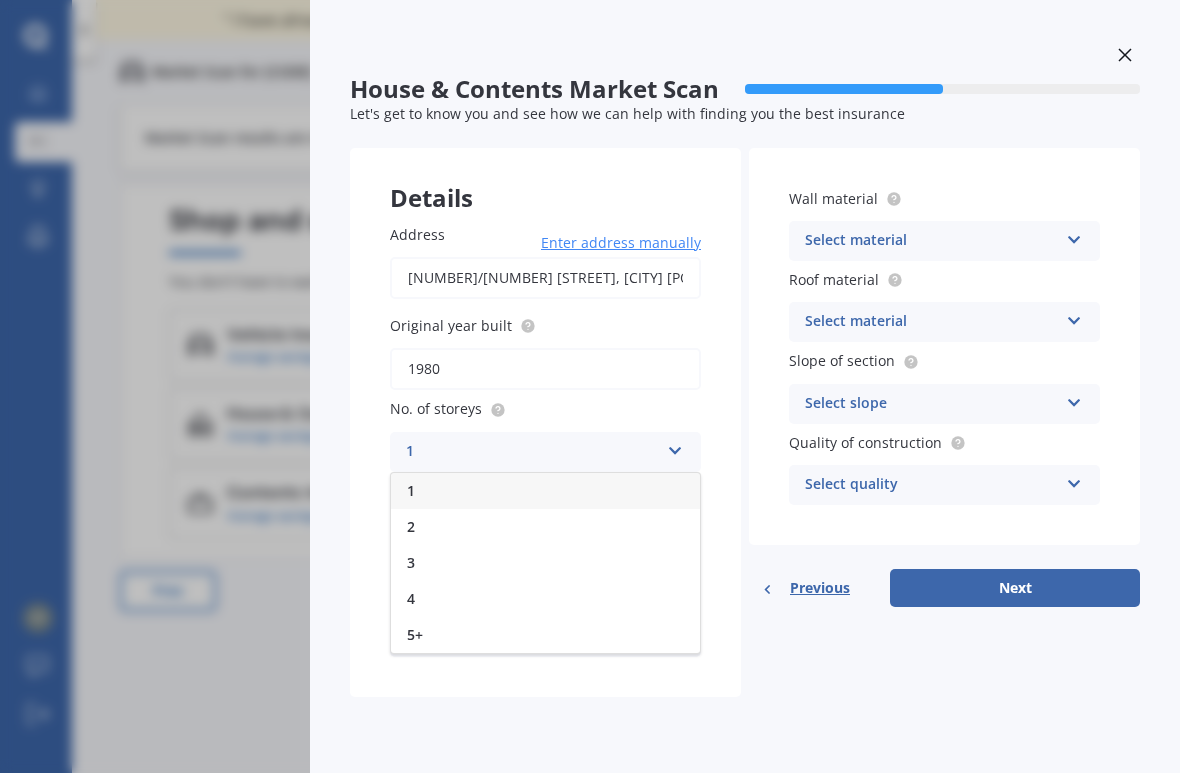 click on "Address [NUMBER]/[NUMBER] [STREET], [CITY] [POSTAL_CODE] Enter address manually Search Original year built [YEAR] No. of storeys [NUMBER] [NUMBER] [NUMBER] [NUMBER] [NUMBER]+ Floor area of the house (m²) Number of covered car spaces (excluding internal garages) Select option [NUMBER] [NUMBER] [NUMBER] [NUMBER] [NUMBER]+" at bounding box center [545, 441] 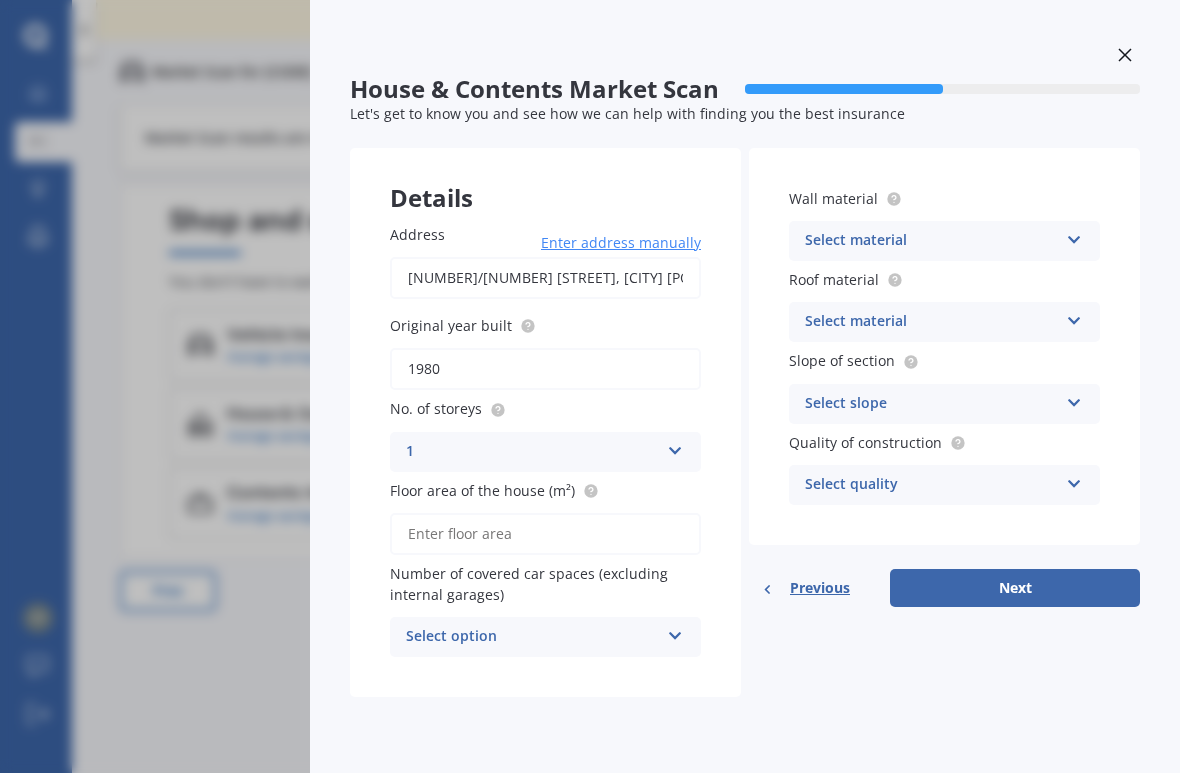 click on "Floor area of the house (m²)" at bounding box center [545, 534] 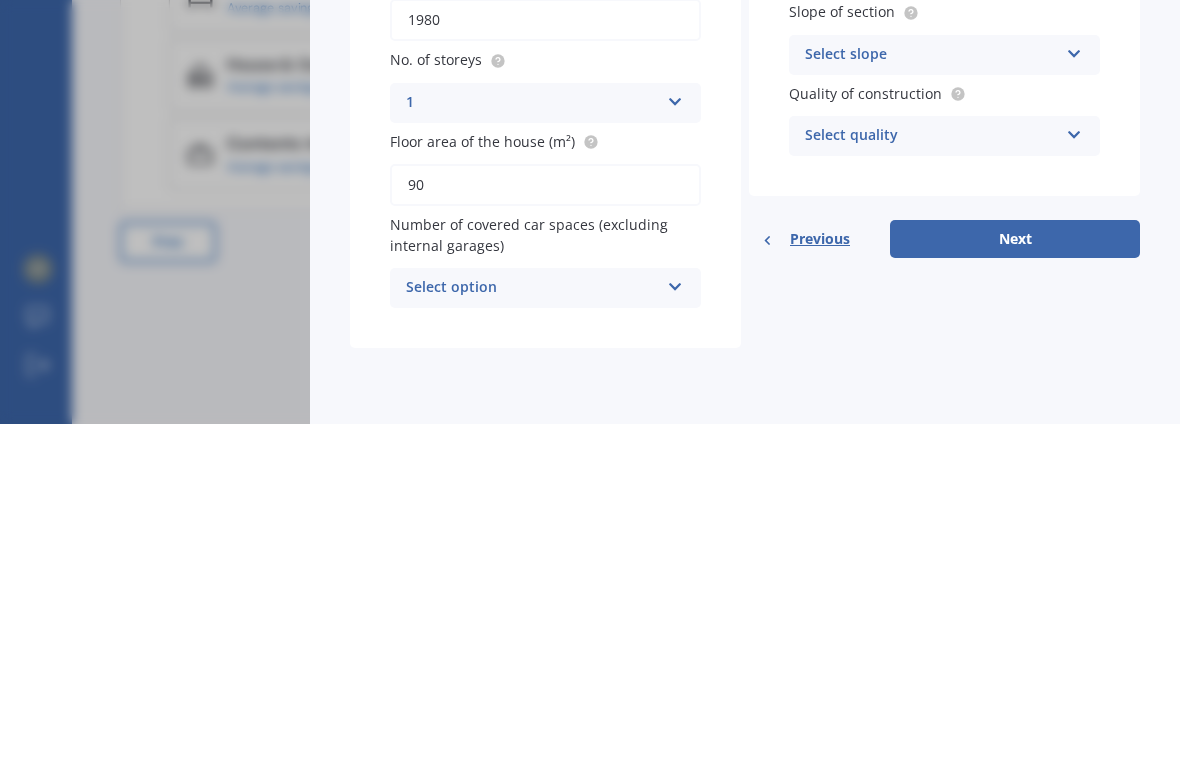 type on "90" 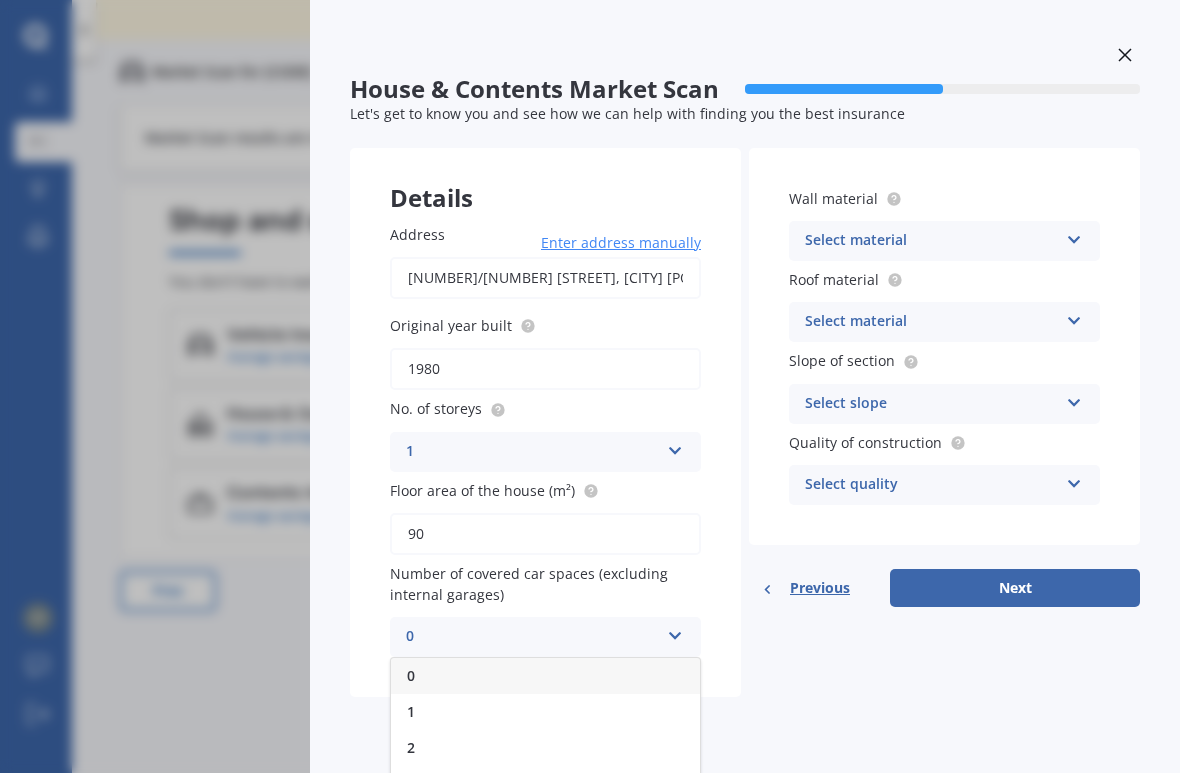 click at bounding box center [1074, 236] 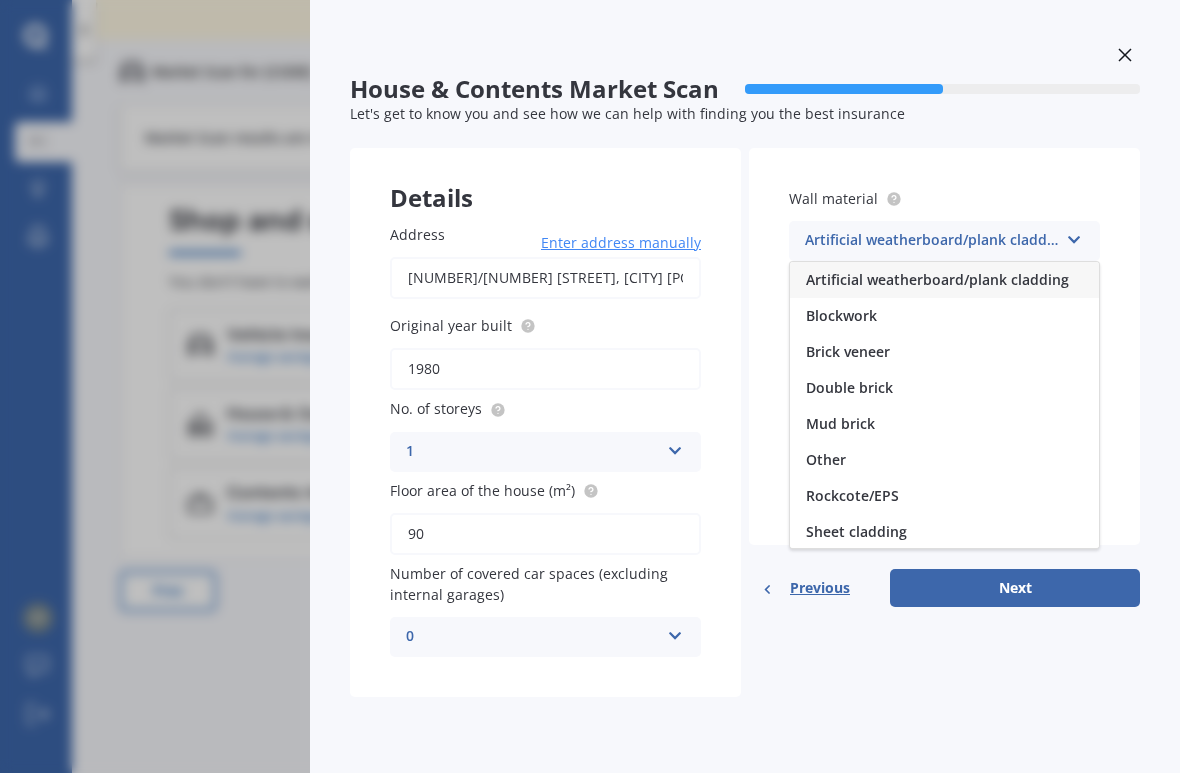 click on "Double brick" at bounding box center (849, 387) 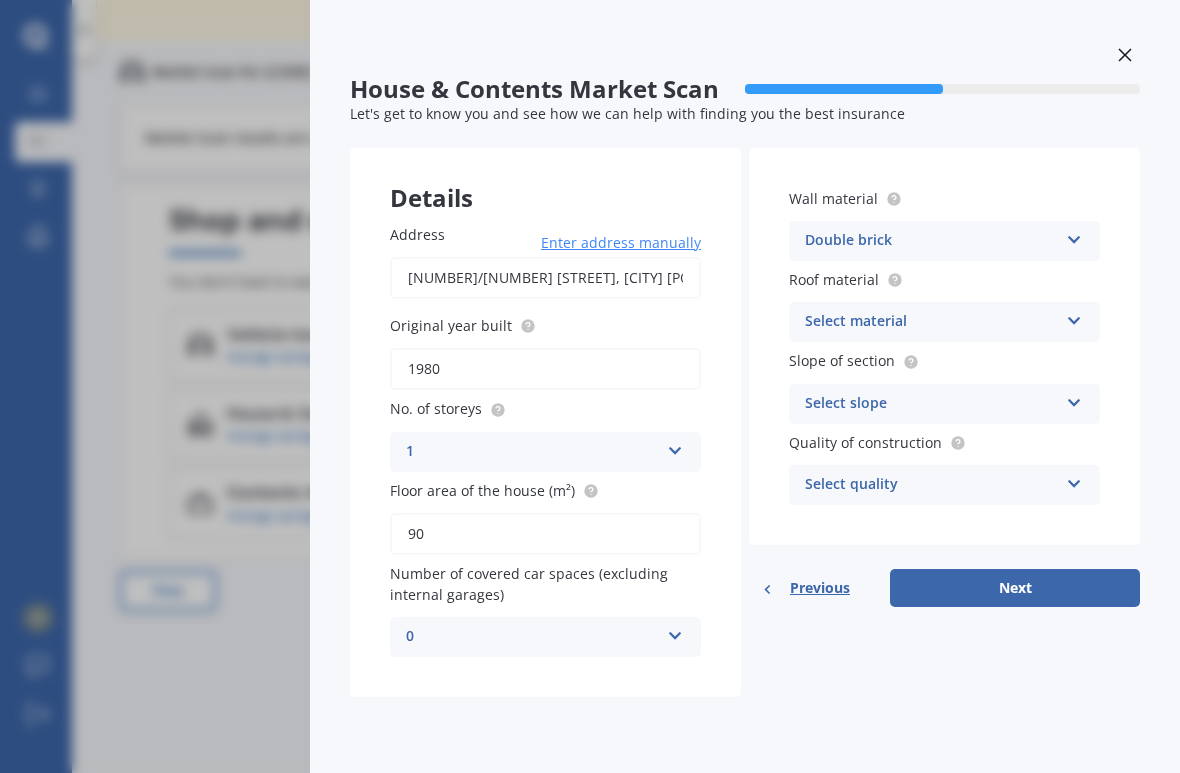 click at bounding box center [1074, 317] 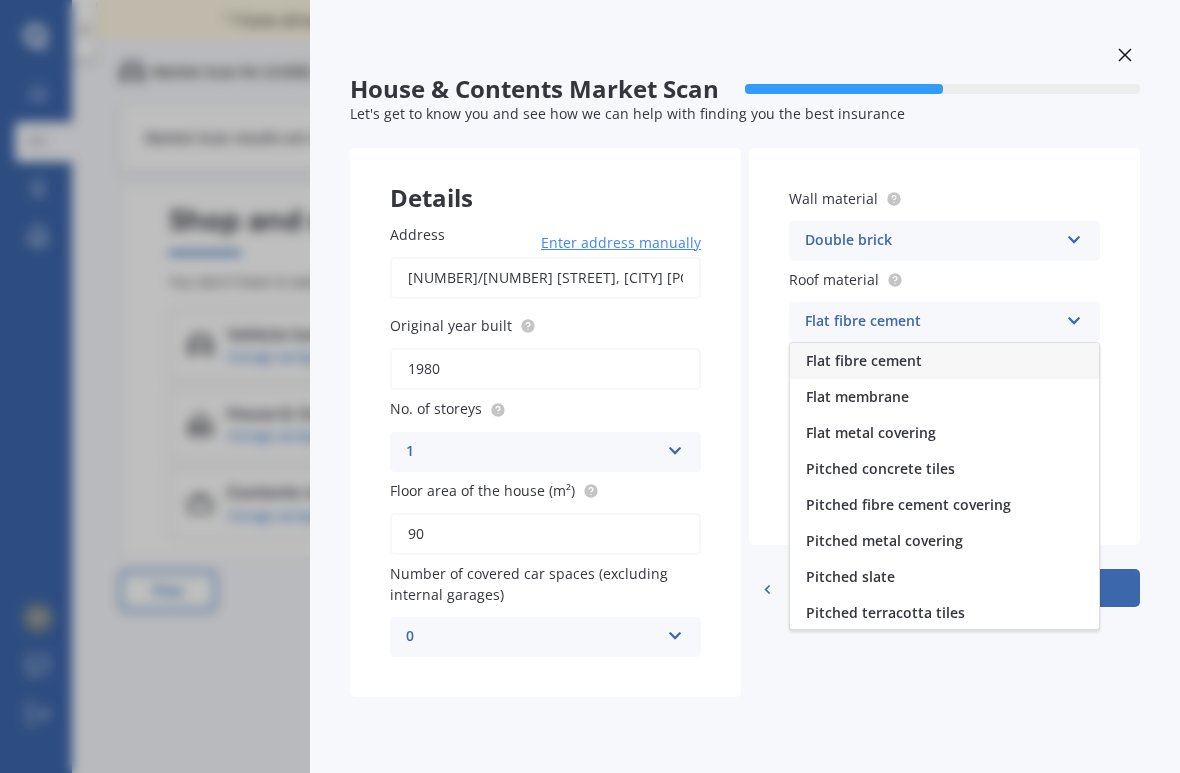 click on "Pitched terracotta tiles" at bounding box center (885, 612) 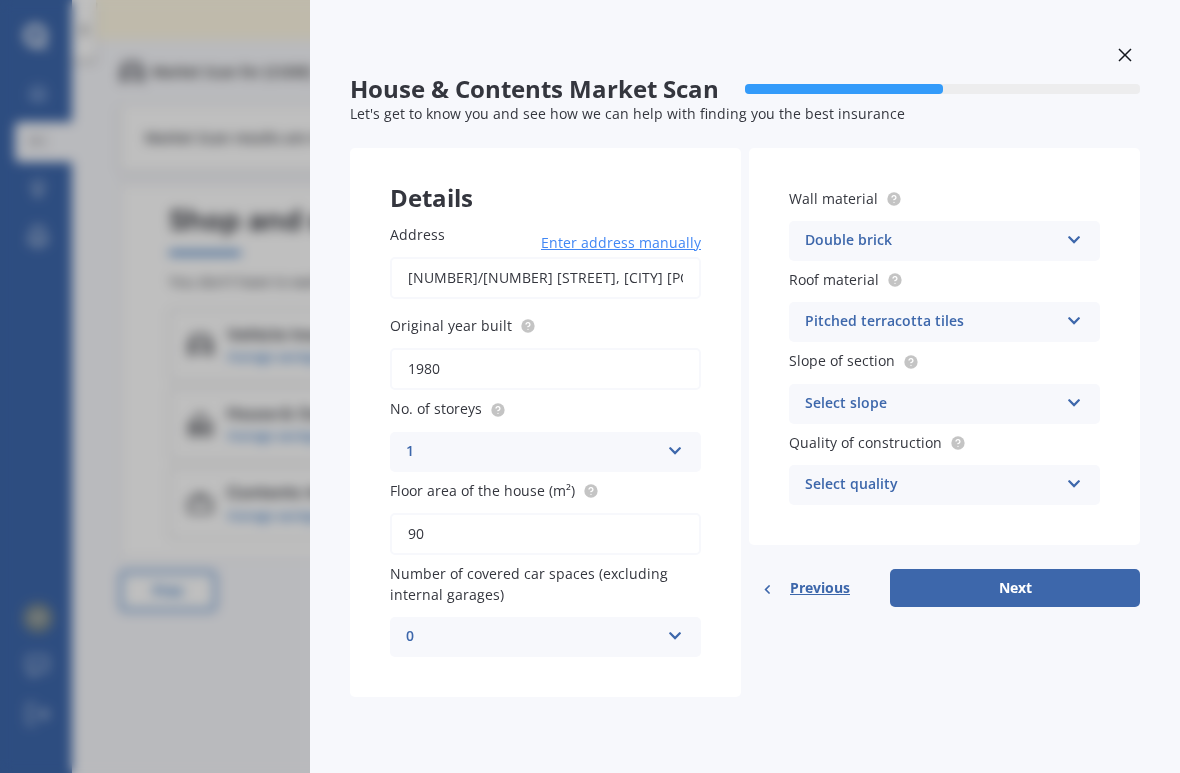 click on "Next" at bounding box center [1015, 588] 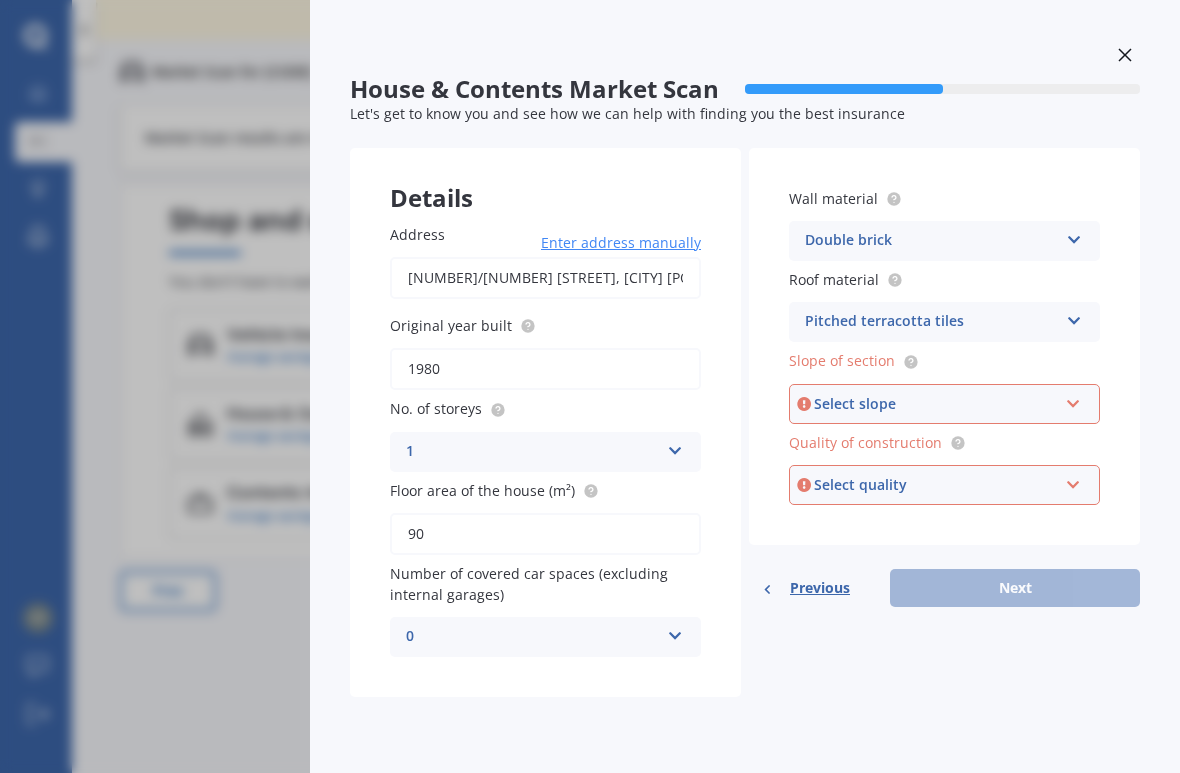 click on "Select slope Flat or gentle slope (up to about 5°) Moderate slope (about 15°) Severe slope (35° or more)" at bounding box center (944, 404) 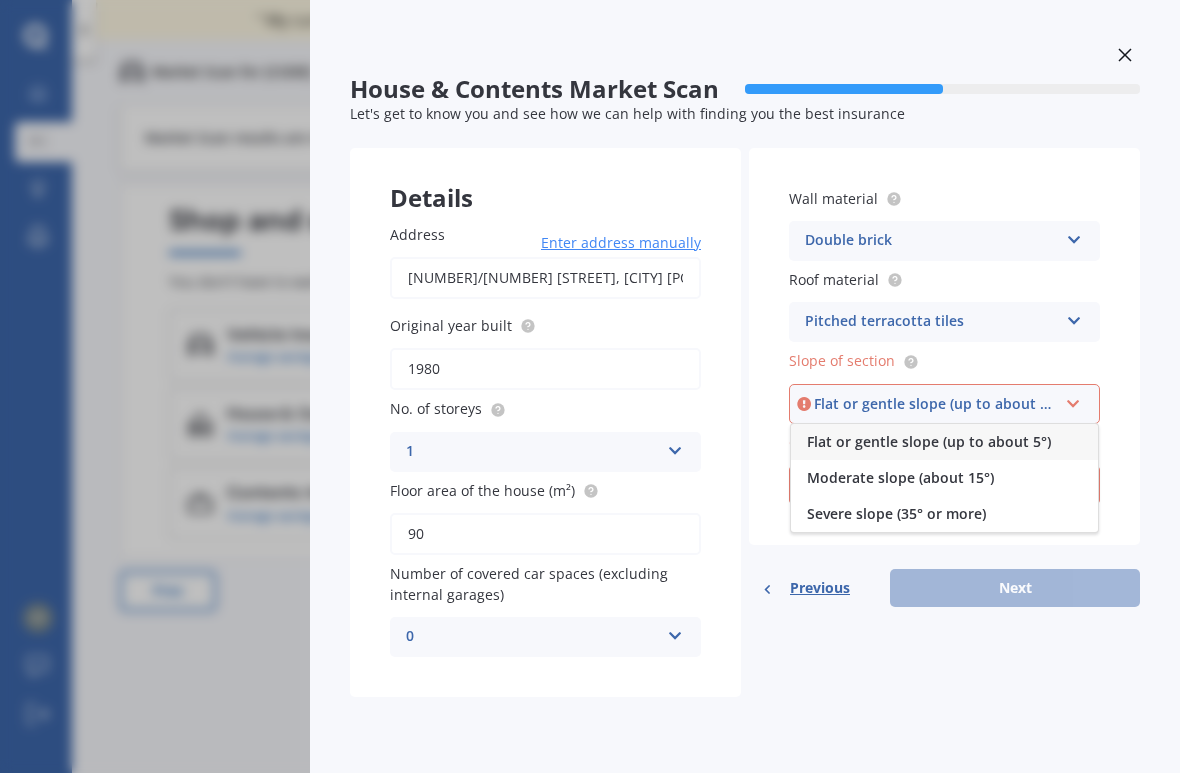 click on "Previous Next" at bounding box center [944, 588] 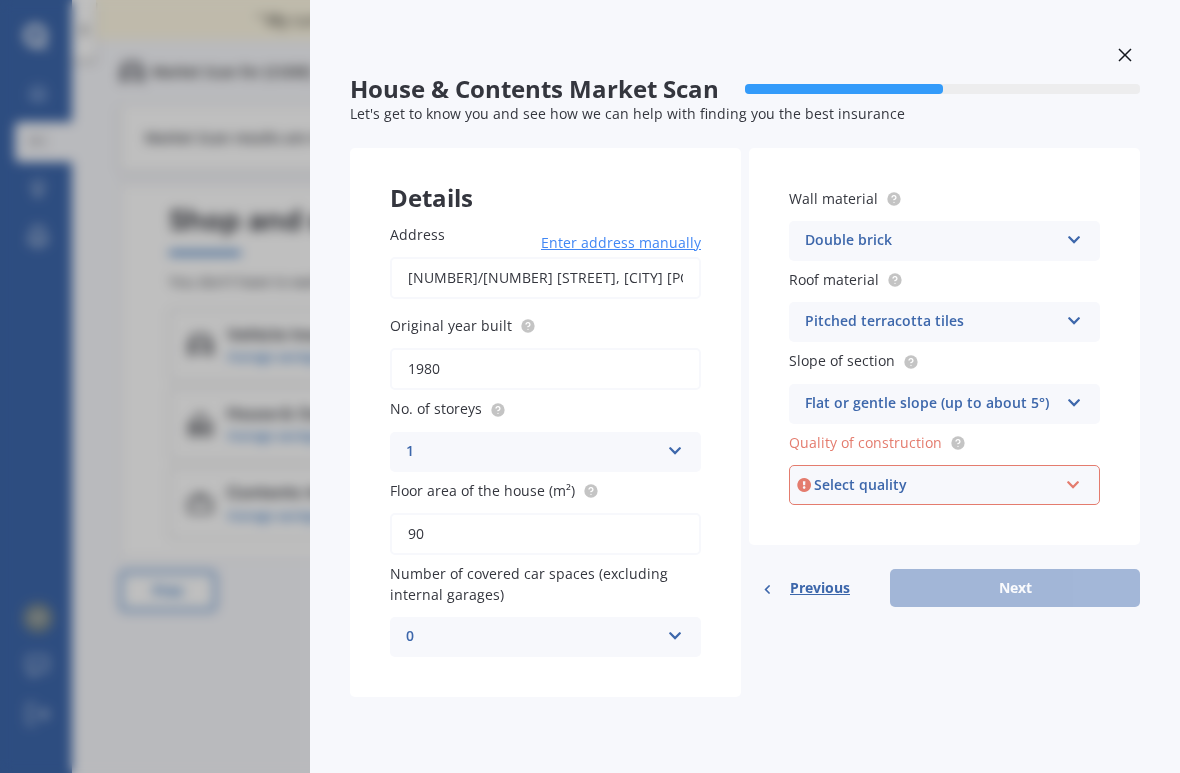 click at bounding box center (1073, 481) 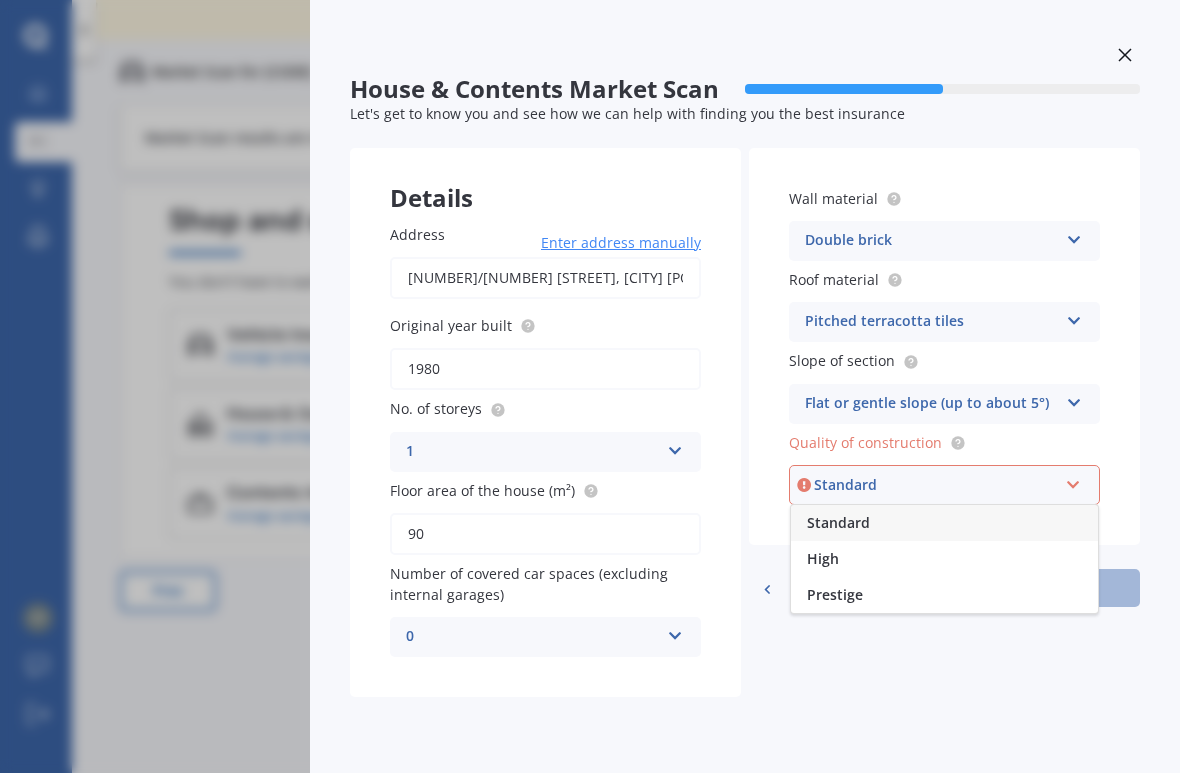 click on "High" at bounding box center (944, 559) 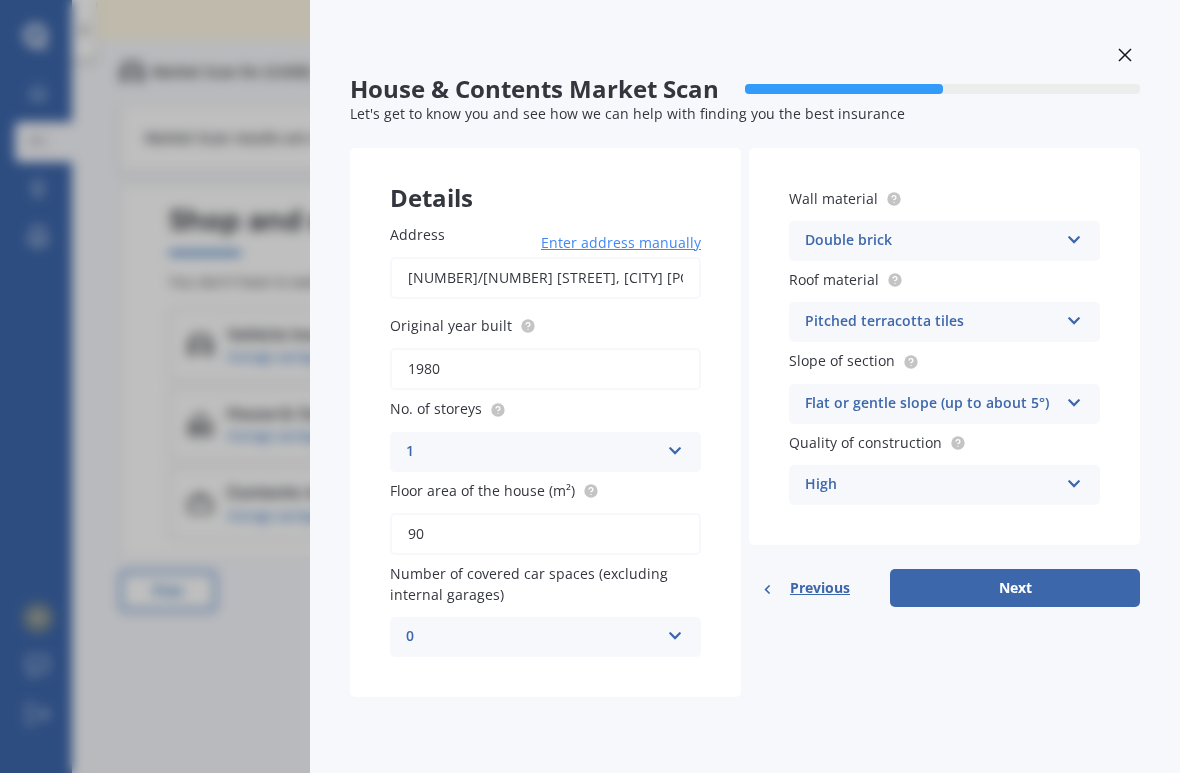 click on "High Standard High Prestige" at bounding box center (944, 485) 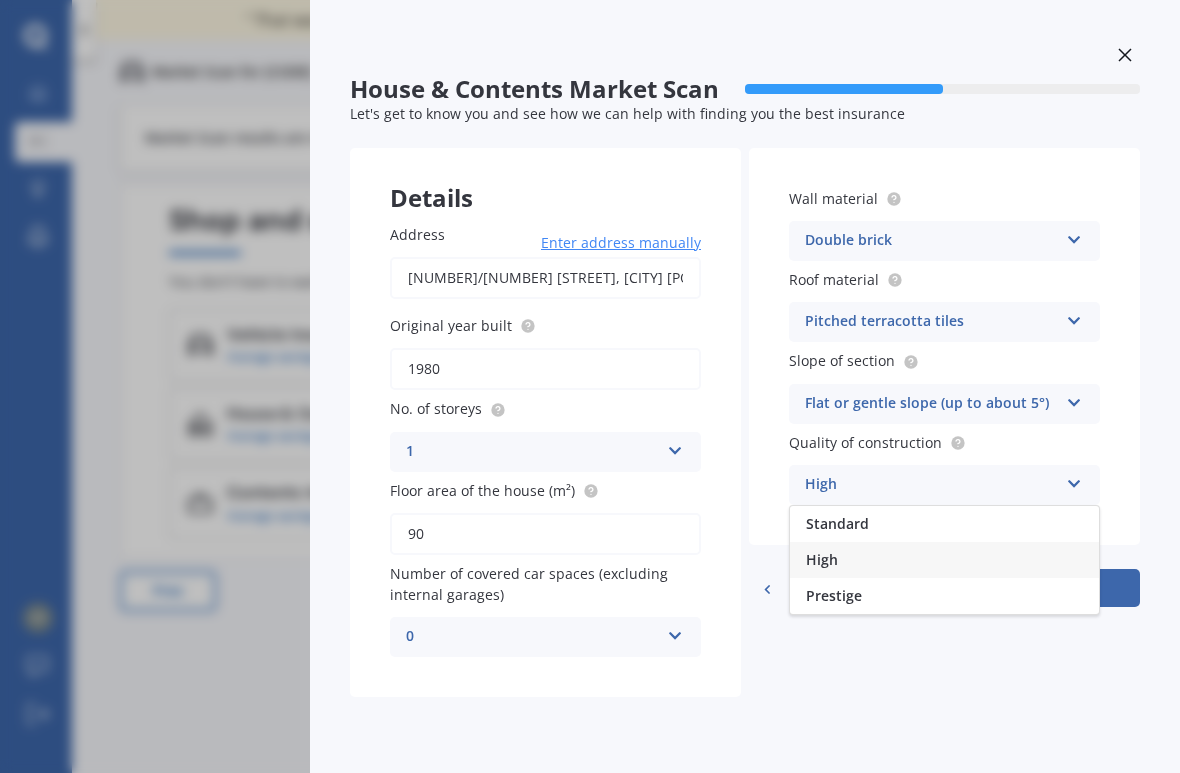 click on "Standard" at bounding box center [944, 524] 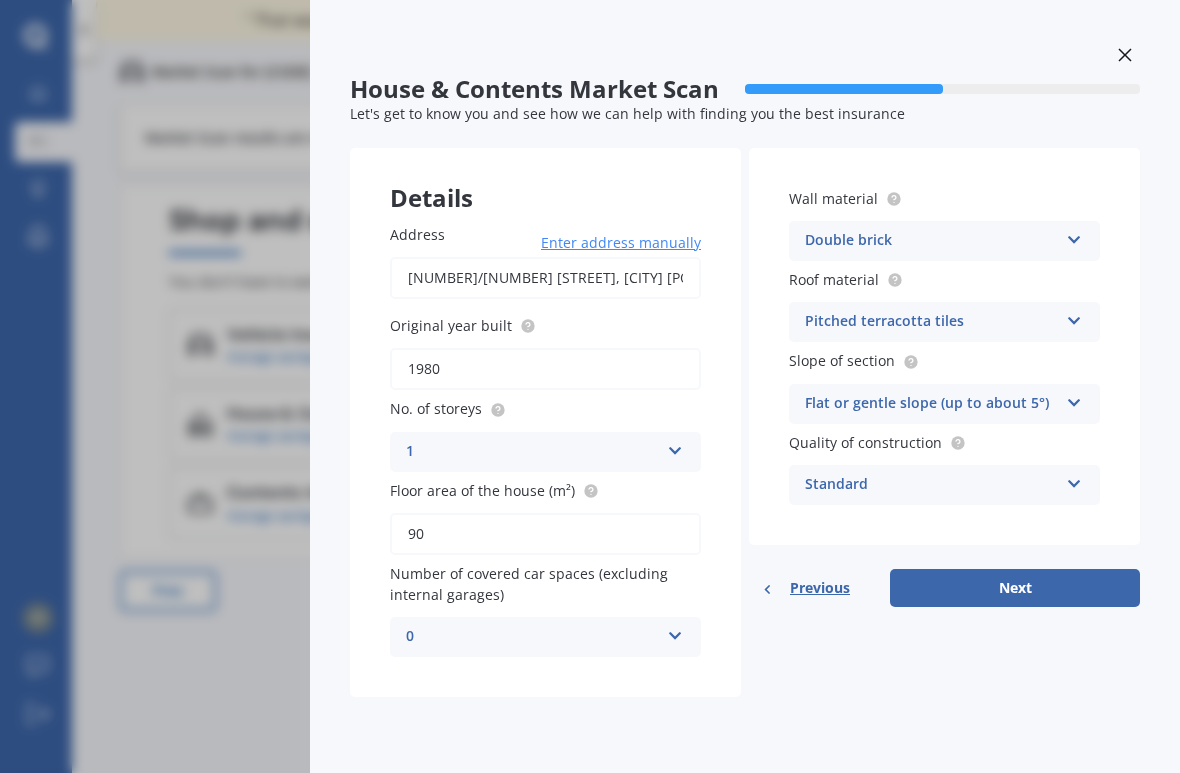 click on "Next" at bounding box center [1015, 588] 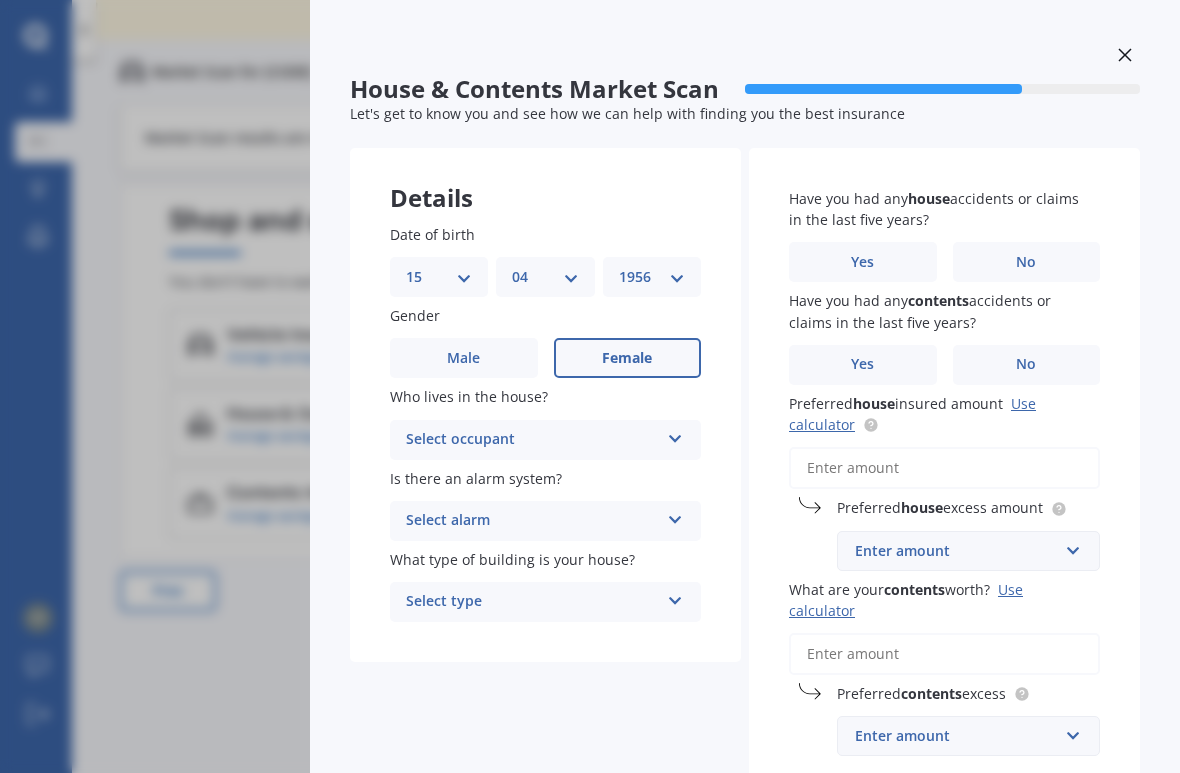 click on "Select occupant Owner Owner + Boarder" at bounding box center (545, 440) 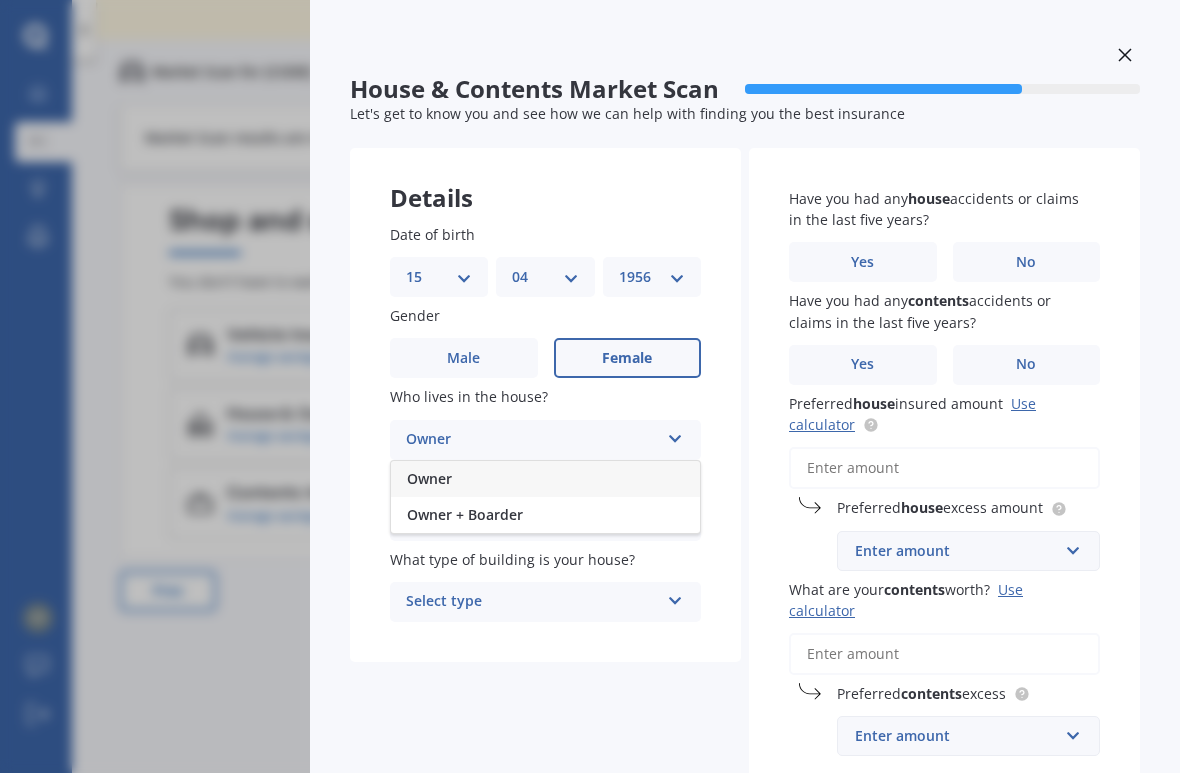 click on "Owner" at bounding box center (545, 479) 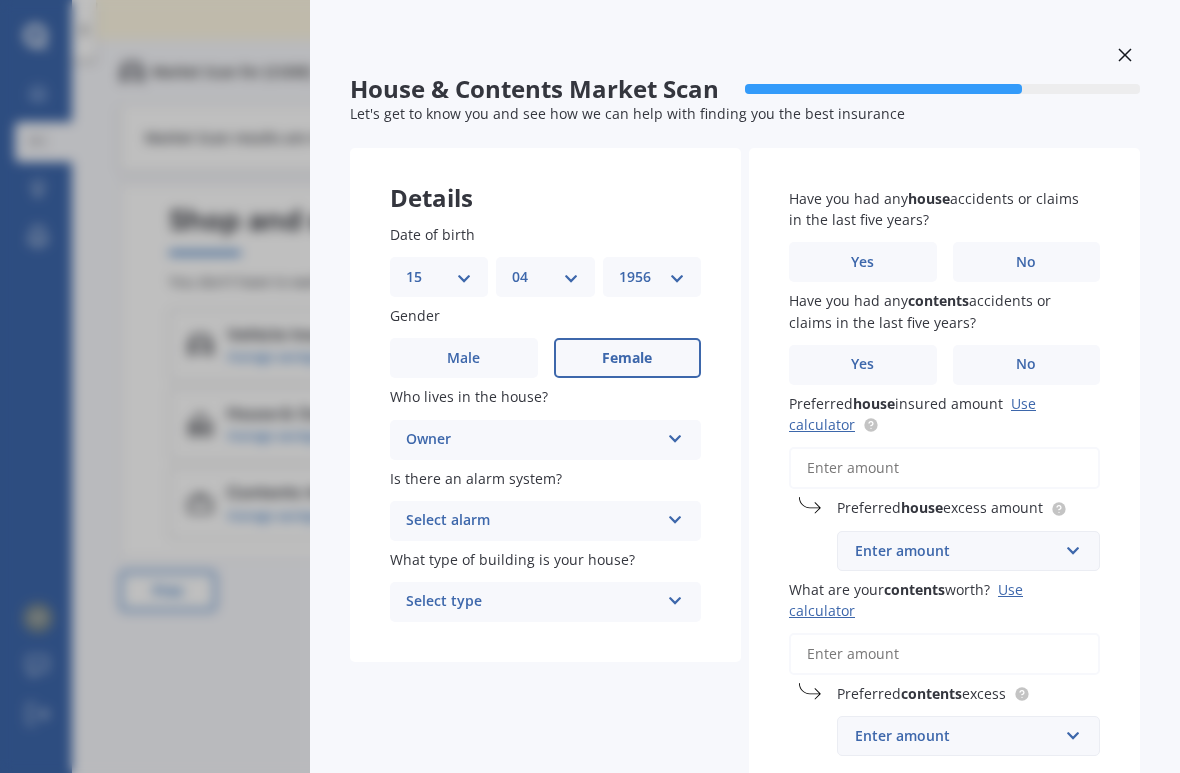click at bounding box center [675, 516] 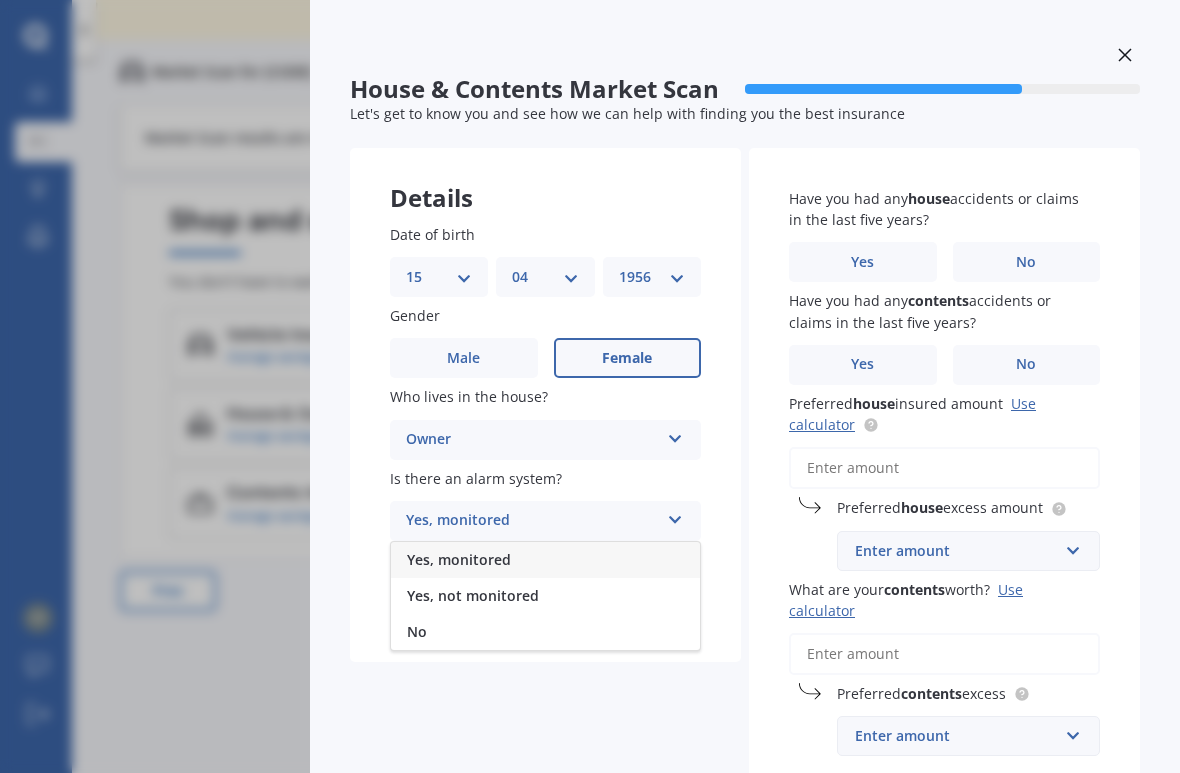click on "No" at bounding box center [545, 632] 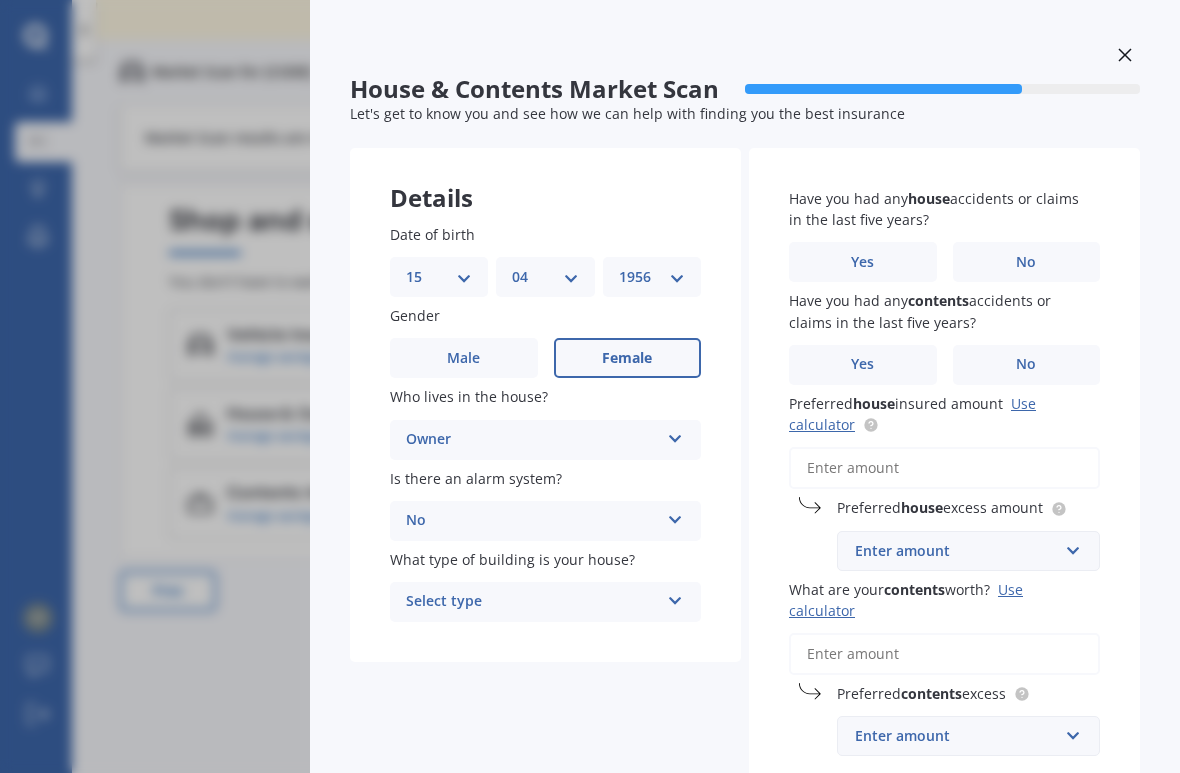 click on "Select type Freestanding Multi-unit (in a block of 6 or less) Multi-unit (in a block of 7-10)" at bounding box center [545, 602] 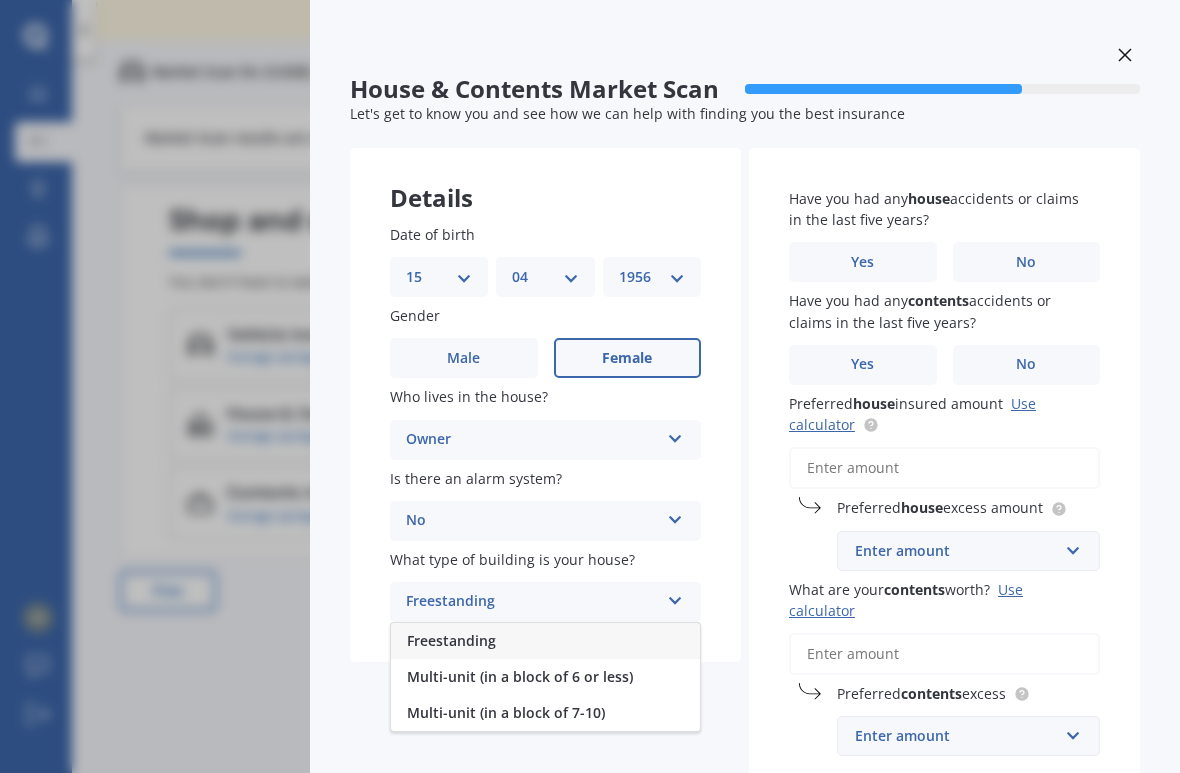 click on "Multi-unit (in a block of 6 or less)" at bounding box center (545, 677) 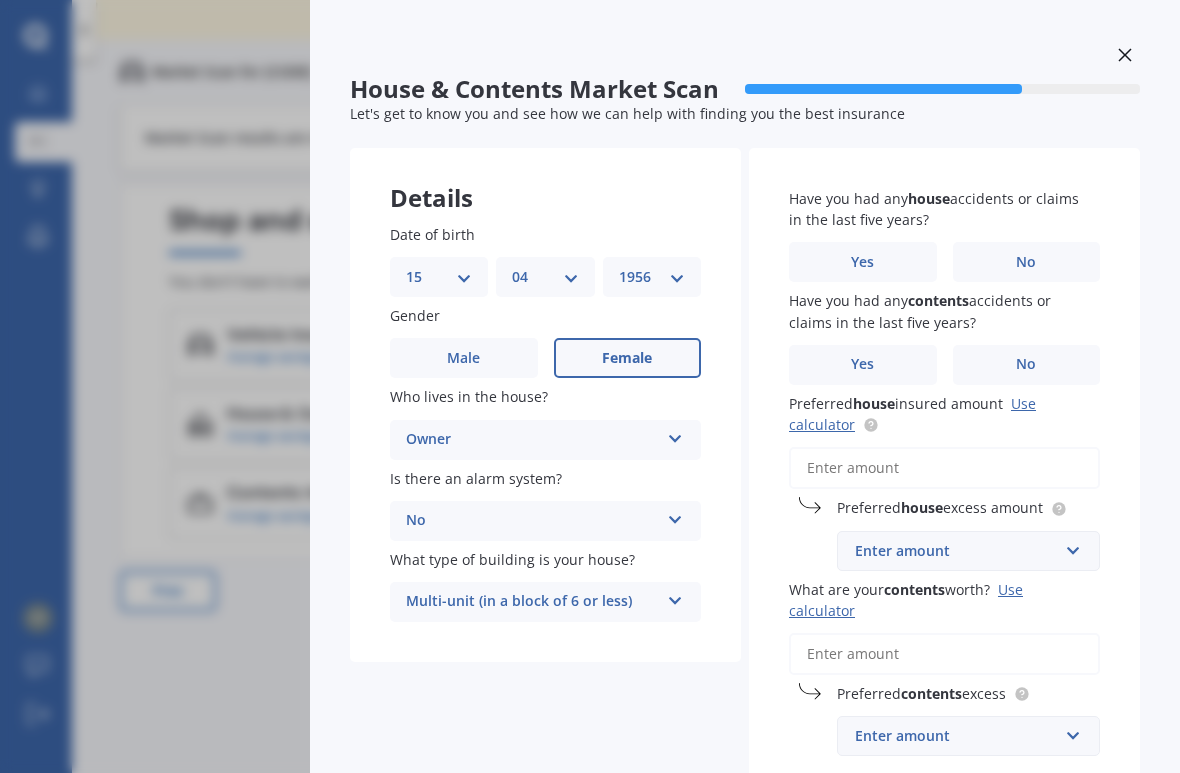 click on "No" at bounding box center [1027, 262] 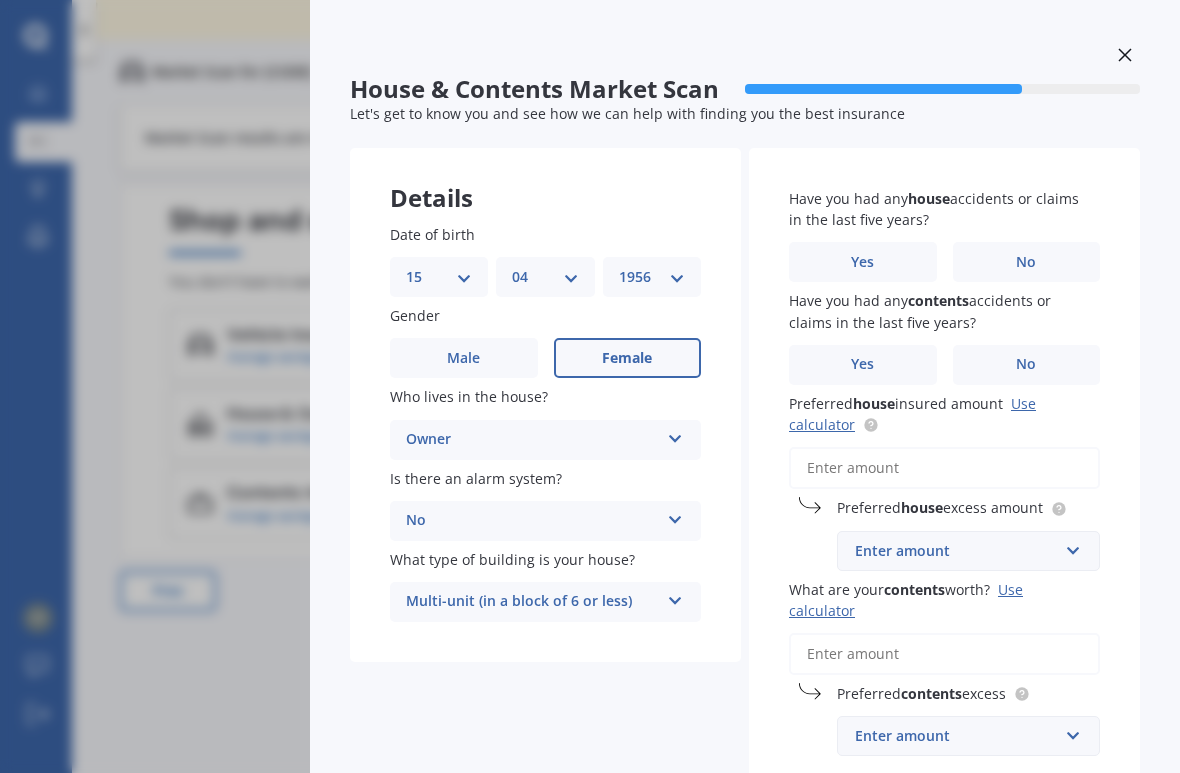 click on "No" at bounding box center (0, 0) 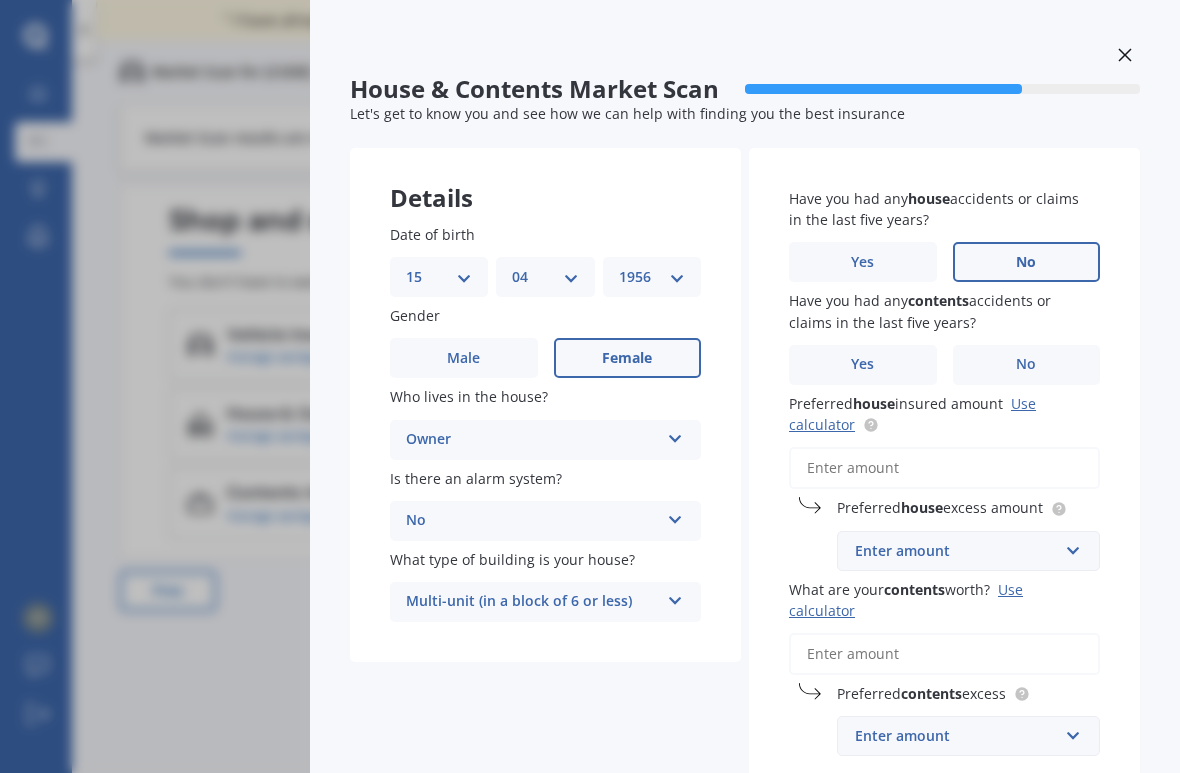 click on "No" at bounding box center [1026, 364] 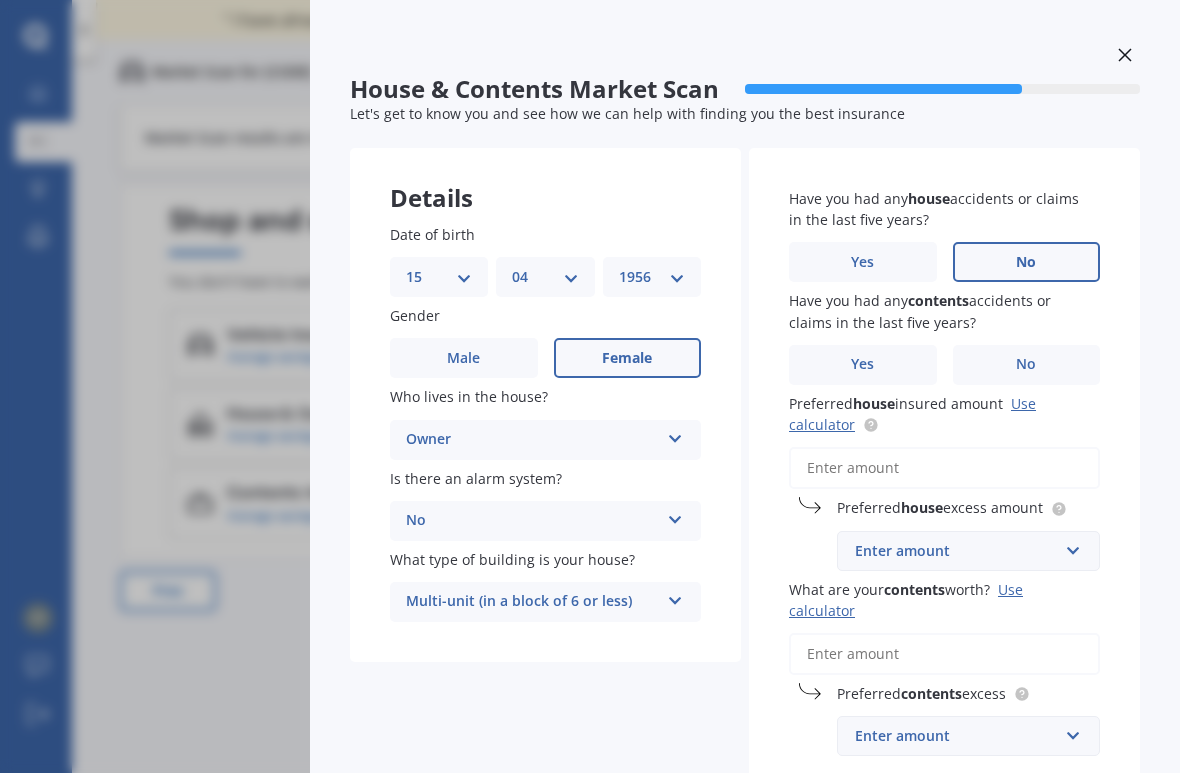 click on "No" at bounding box center [0, 0] 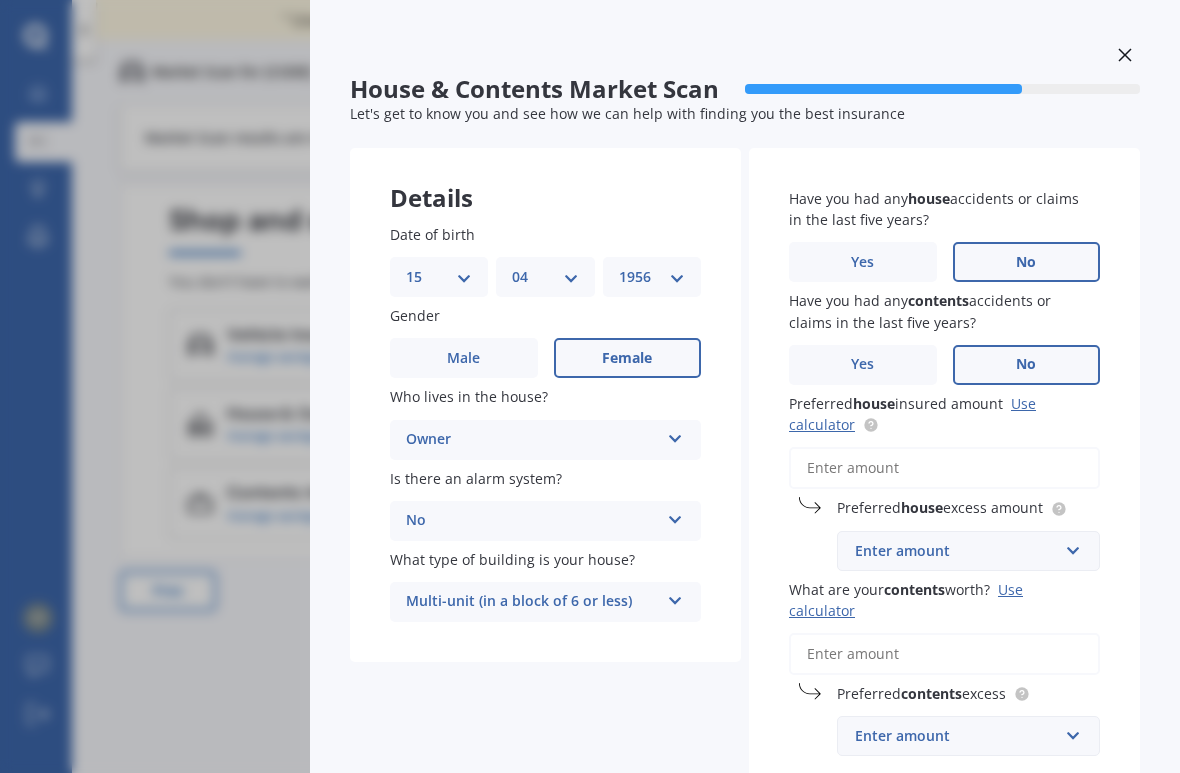 click on "Preferred  house  insured amount Use calculator" at bounding box center (944, 468) 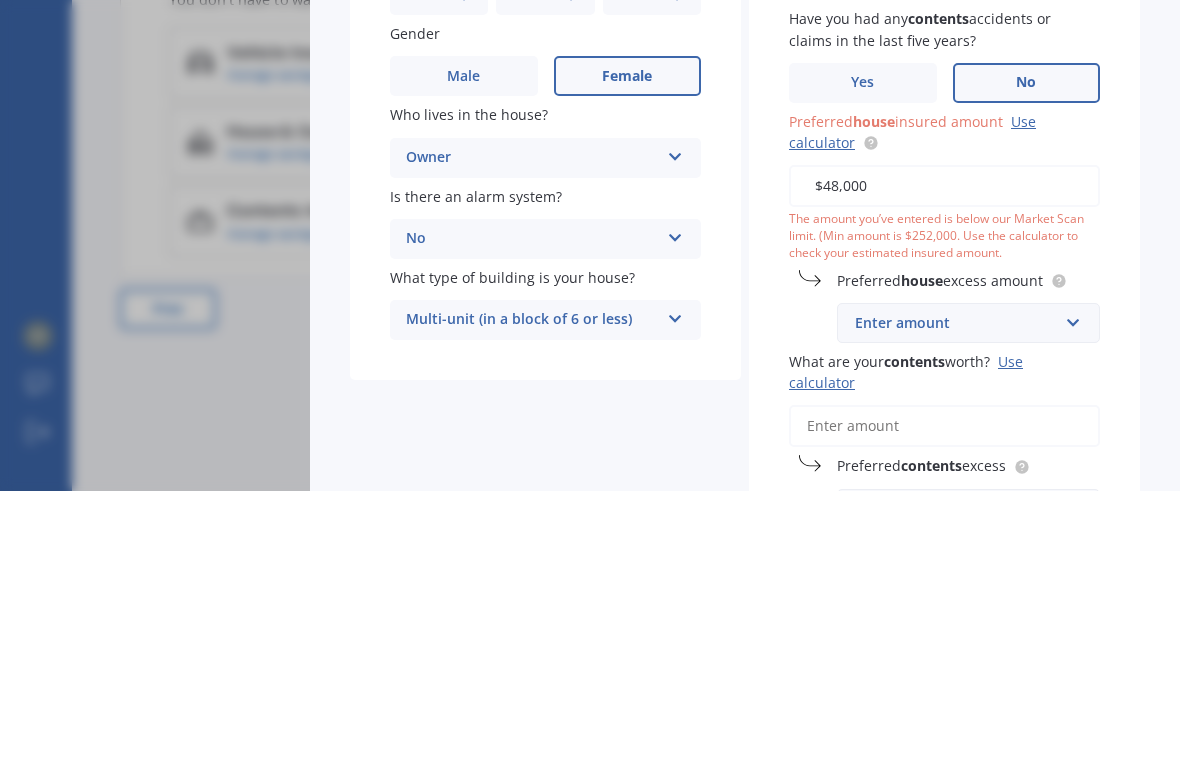 type on "$480,000" 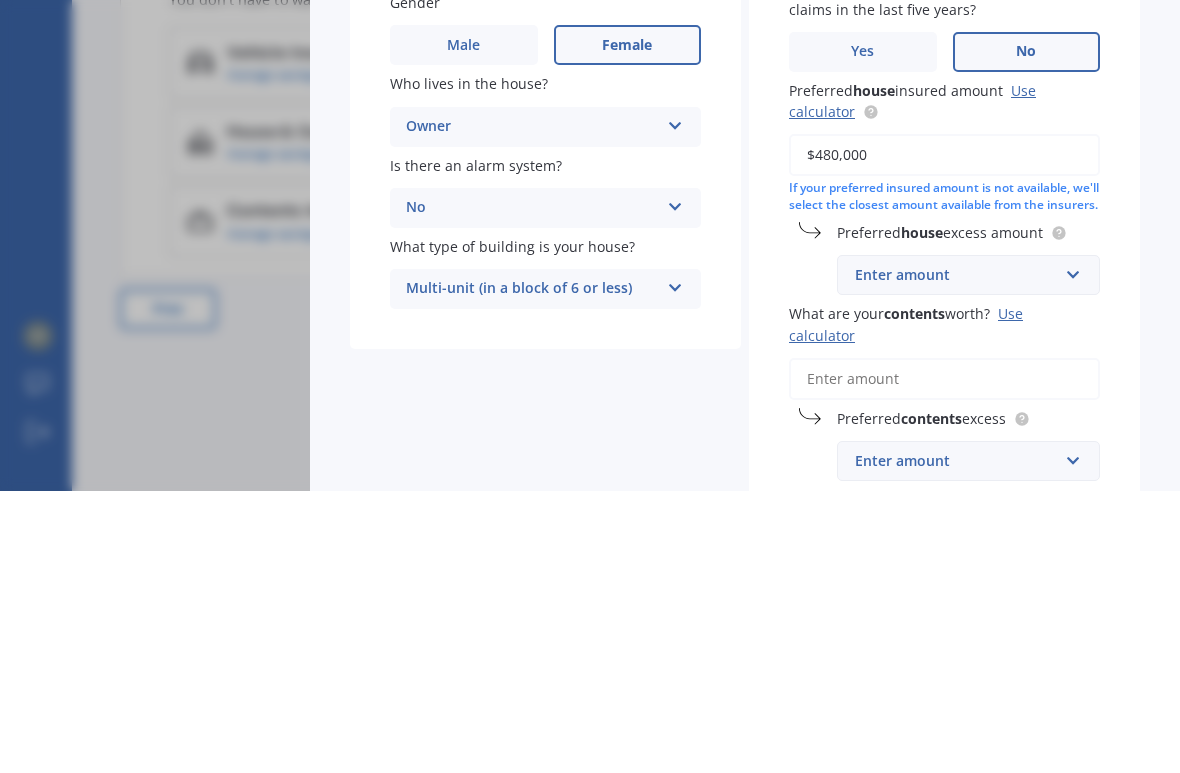 scroll, scrollTop: 32, scrollLeft: 0, axis: vertical 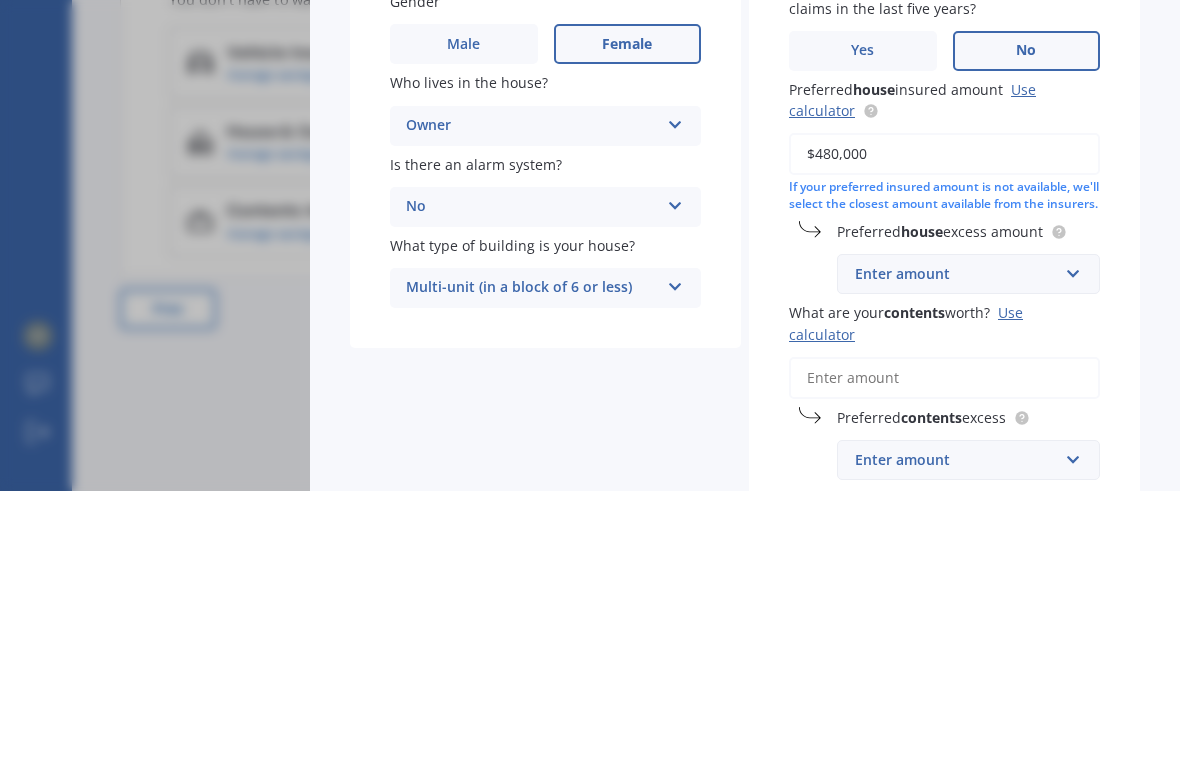 click on "$480,000" at bounding box center [944, 436] 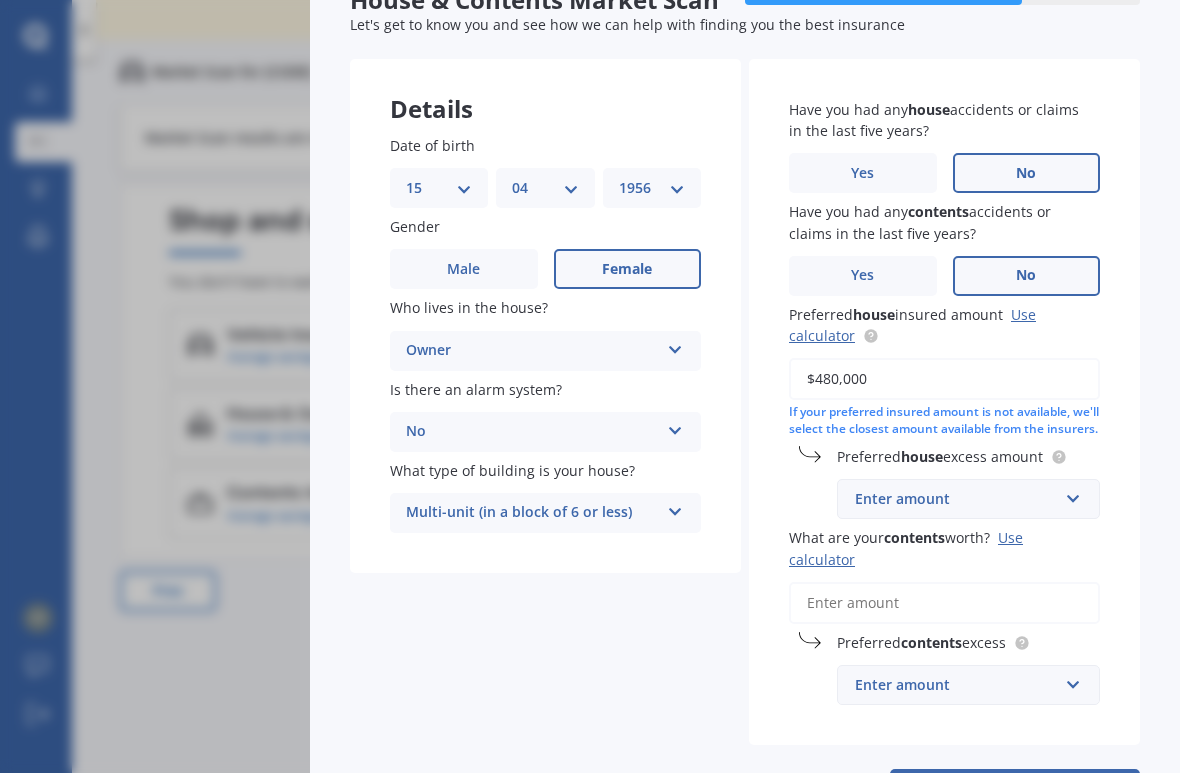 scroll, scrollTop: 95, scrollLeft: 0, axis: vertical 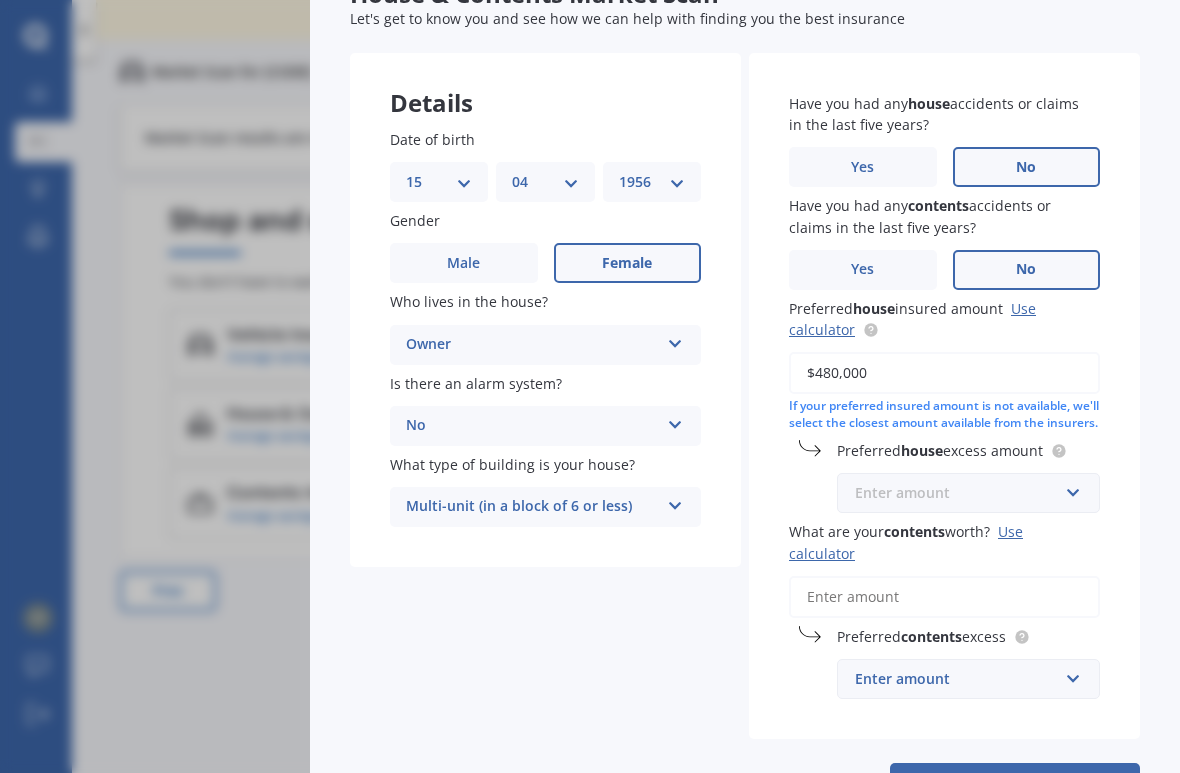 click at bounding box center (961, 493) 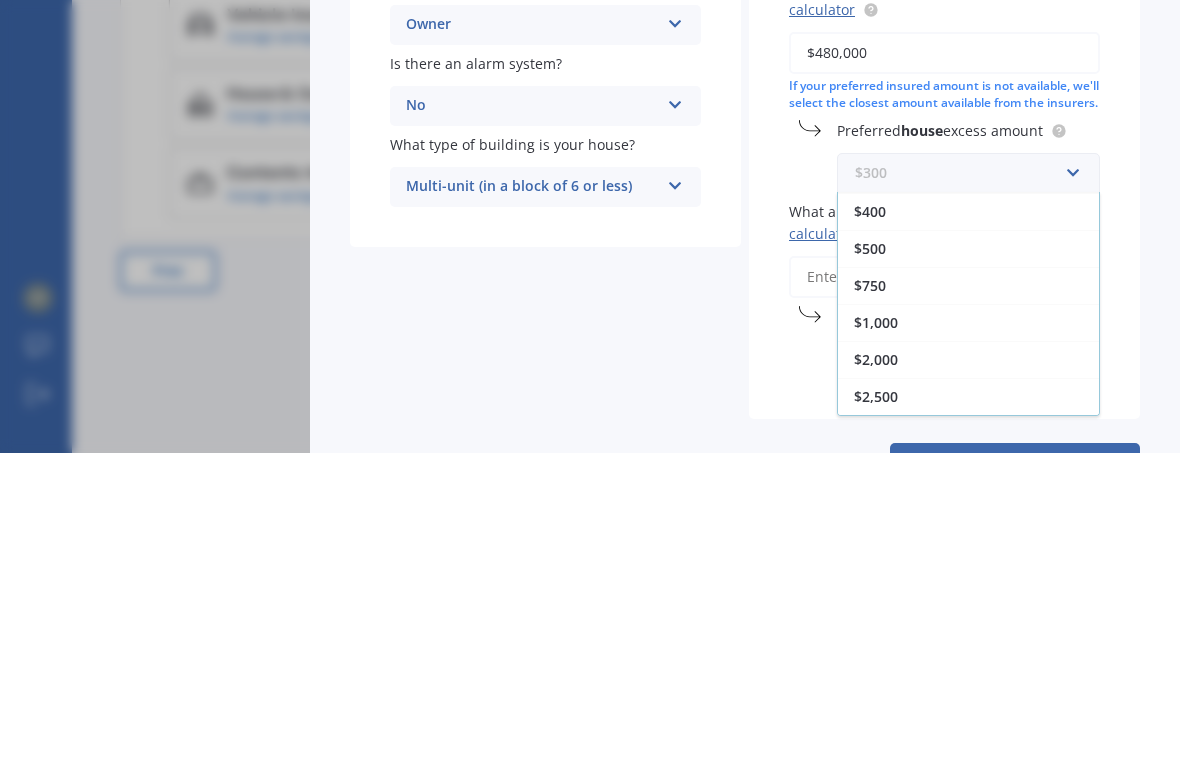 scroll, scrollTop: 36, scrollLeft: 0, axis: vertical 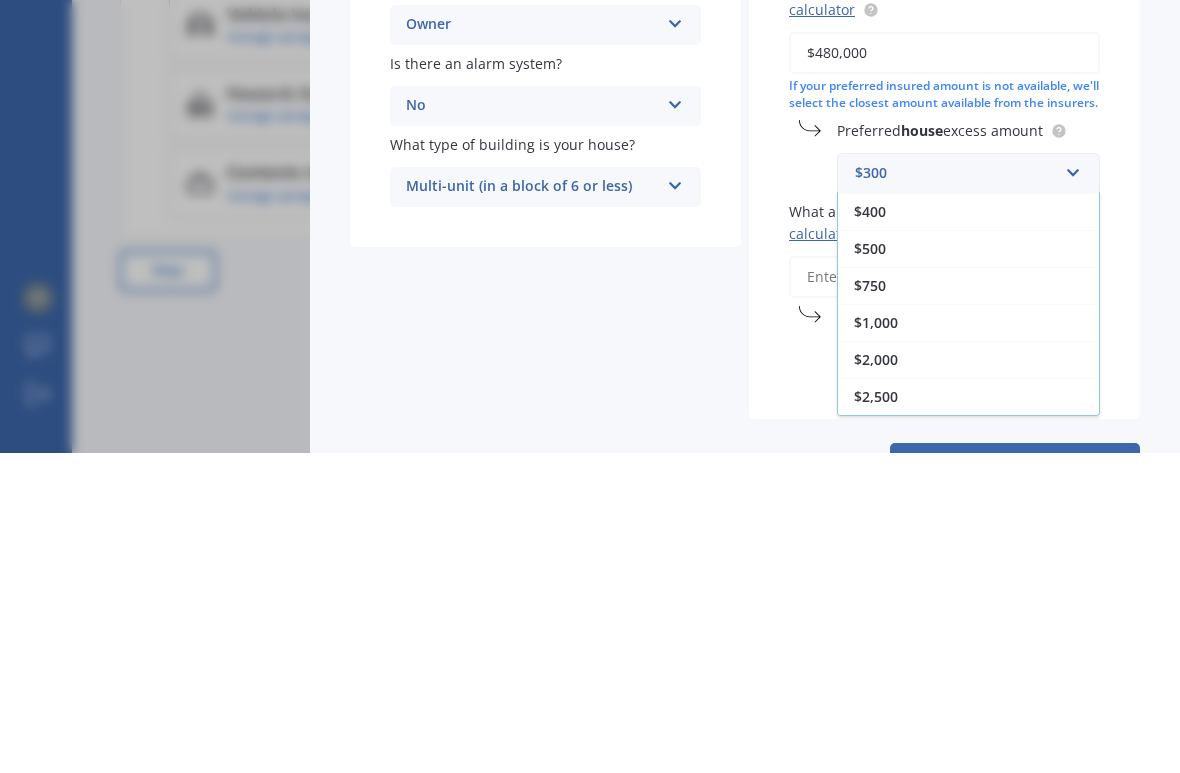 click on "$1,000" at bounding box center (876, 642) 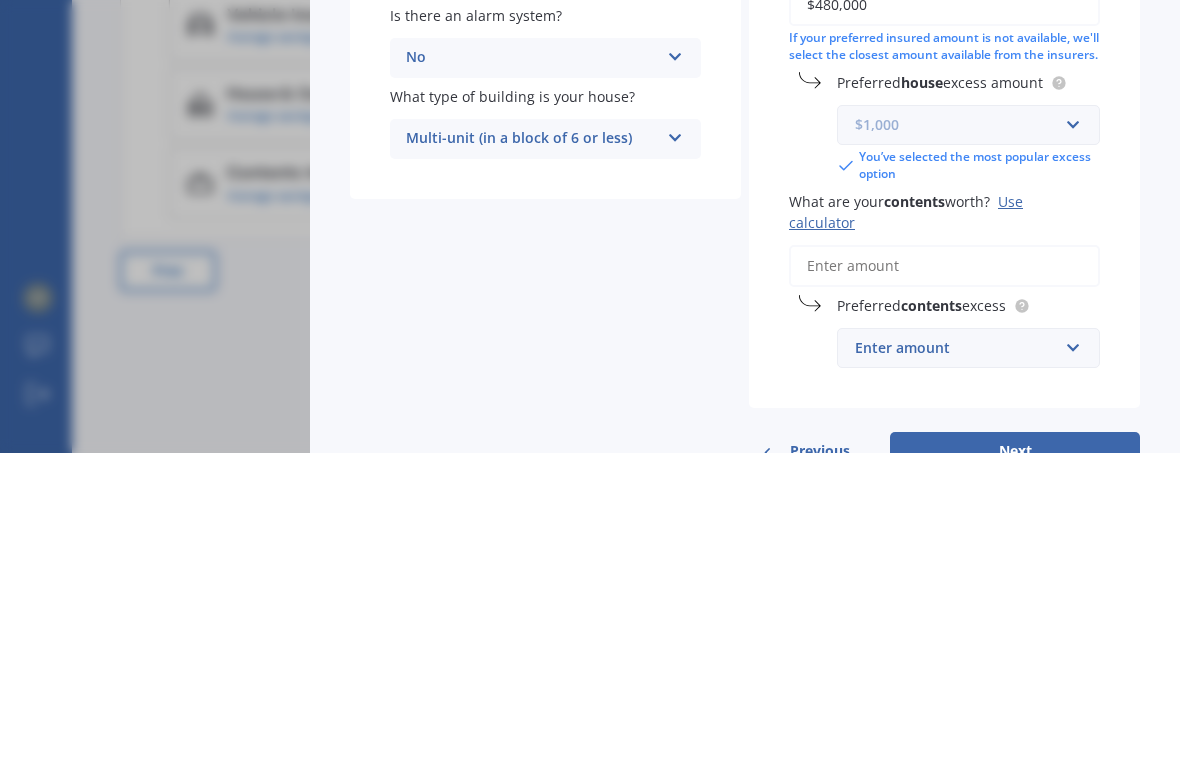 scroll, scrollTop: 152, scrollLeft: 0, axis: vertical 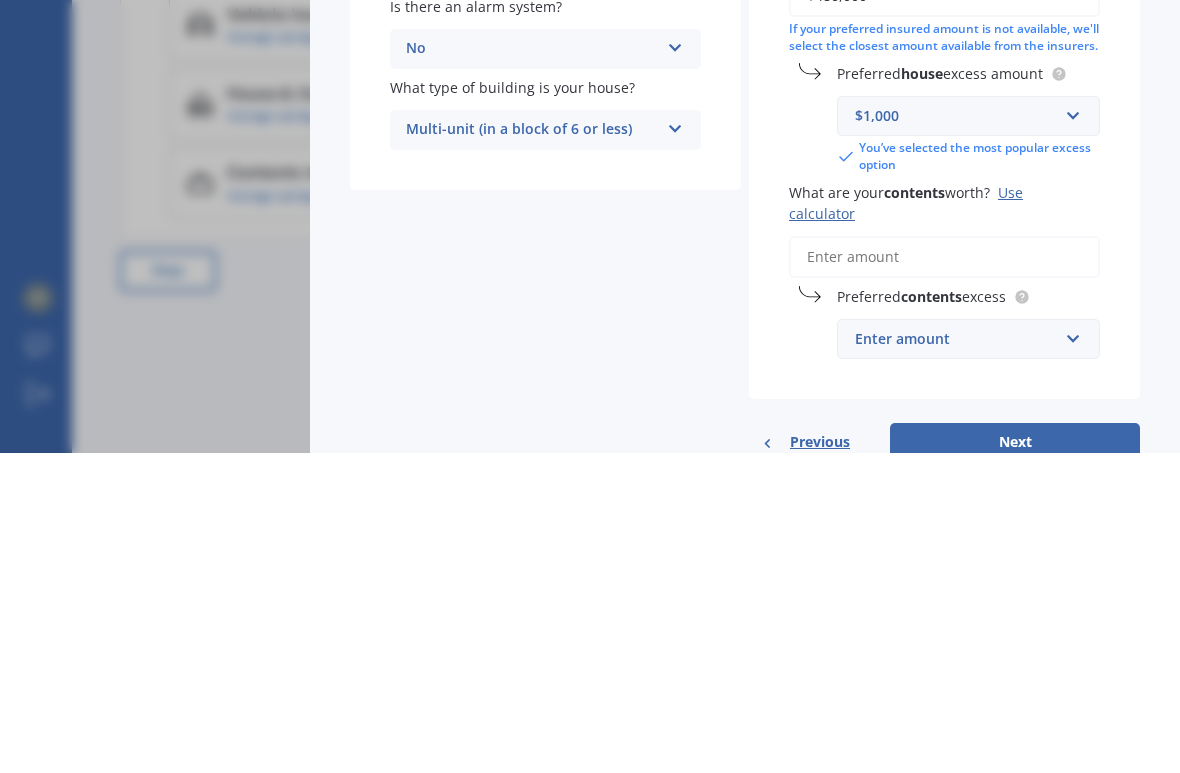 click on "What are your  contents  worth? Use calculator" at bounding box center [944, 577] 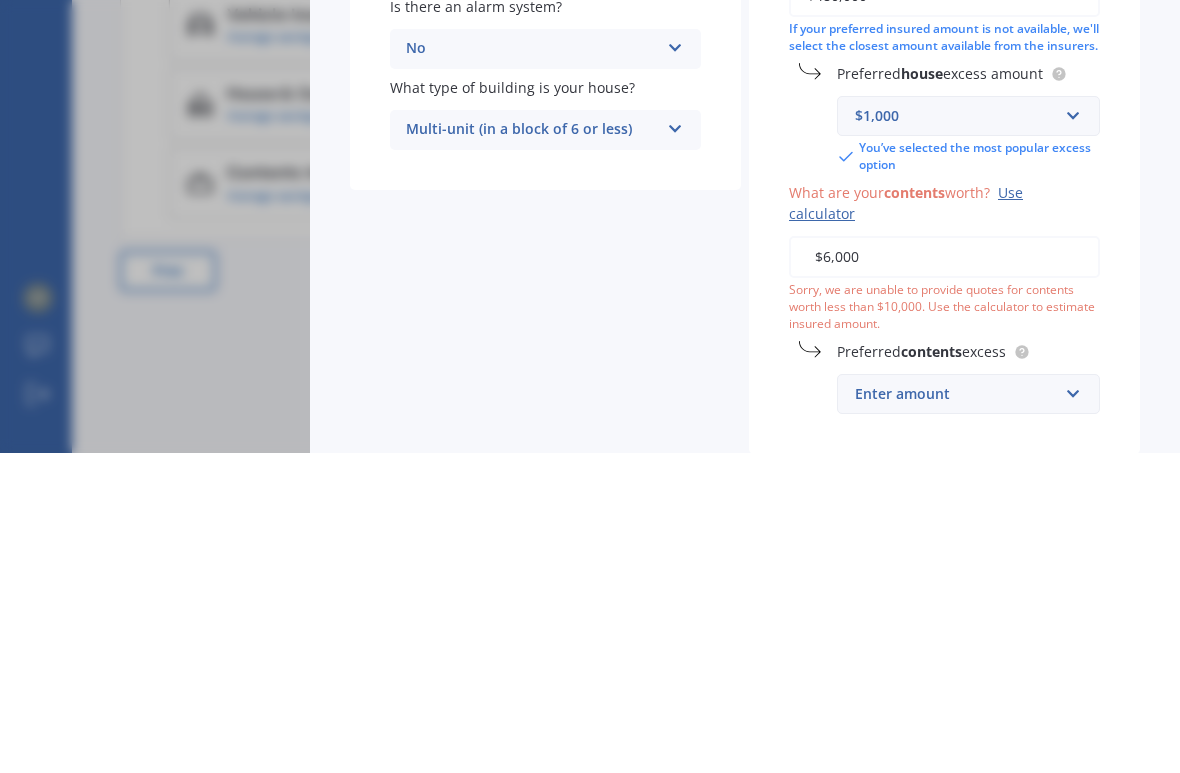 type on "$60,000" 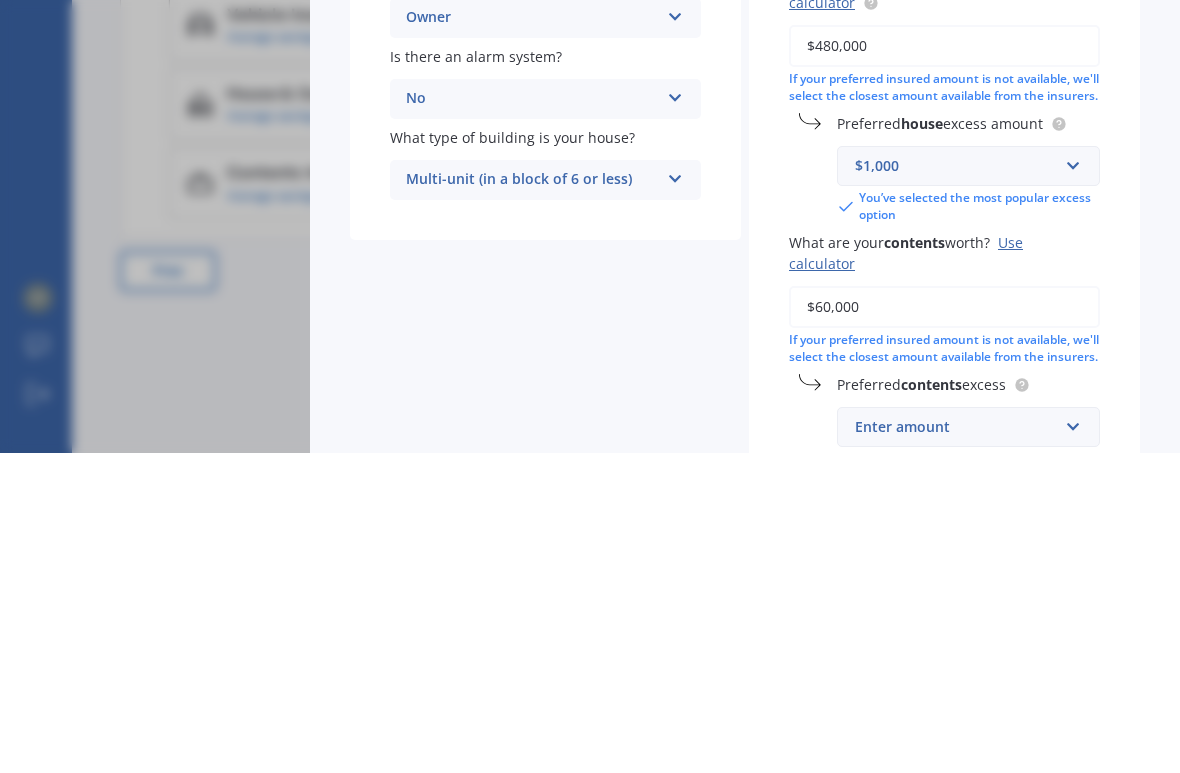 scroll, scrollTop: 72, scrollLeft: 0, axis: vertical 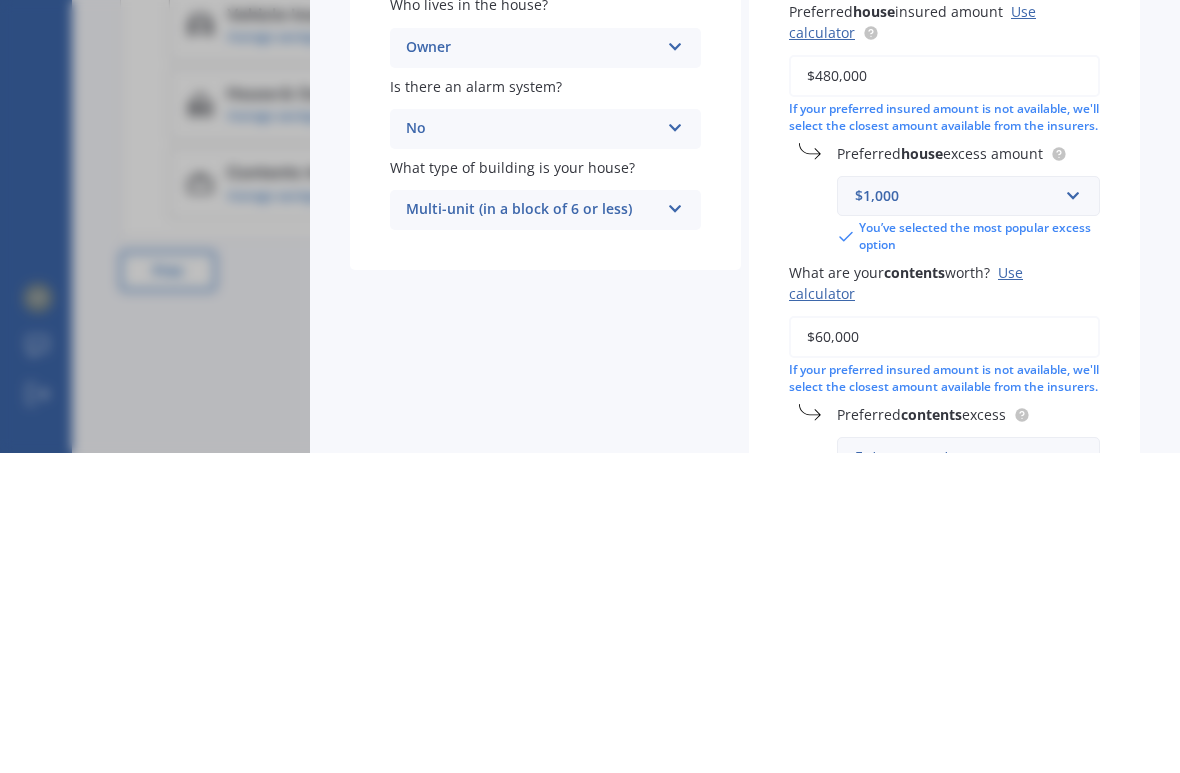 click on "$480,000" at bounding box center [944, 396] 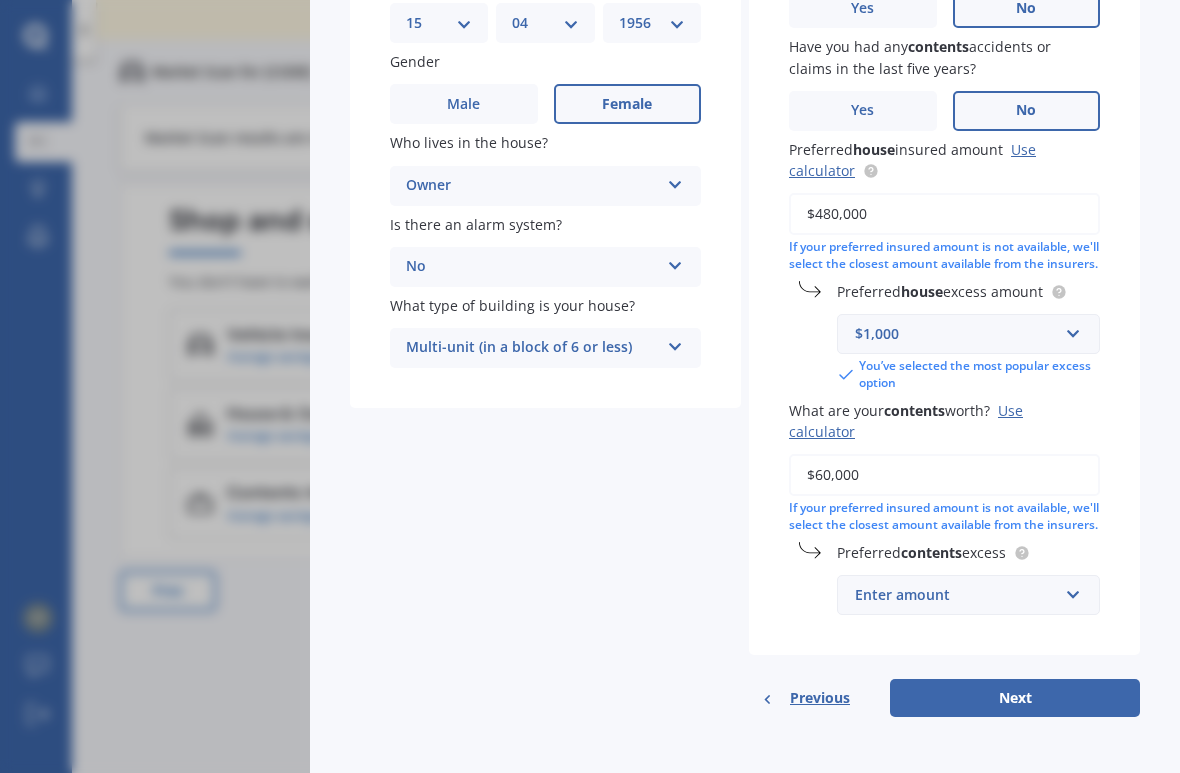 scroll, scrollTop: 265, scrollLeft: 0, axis: vertical 